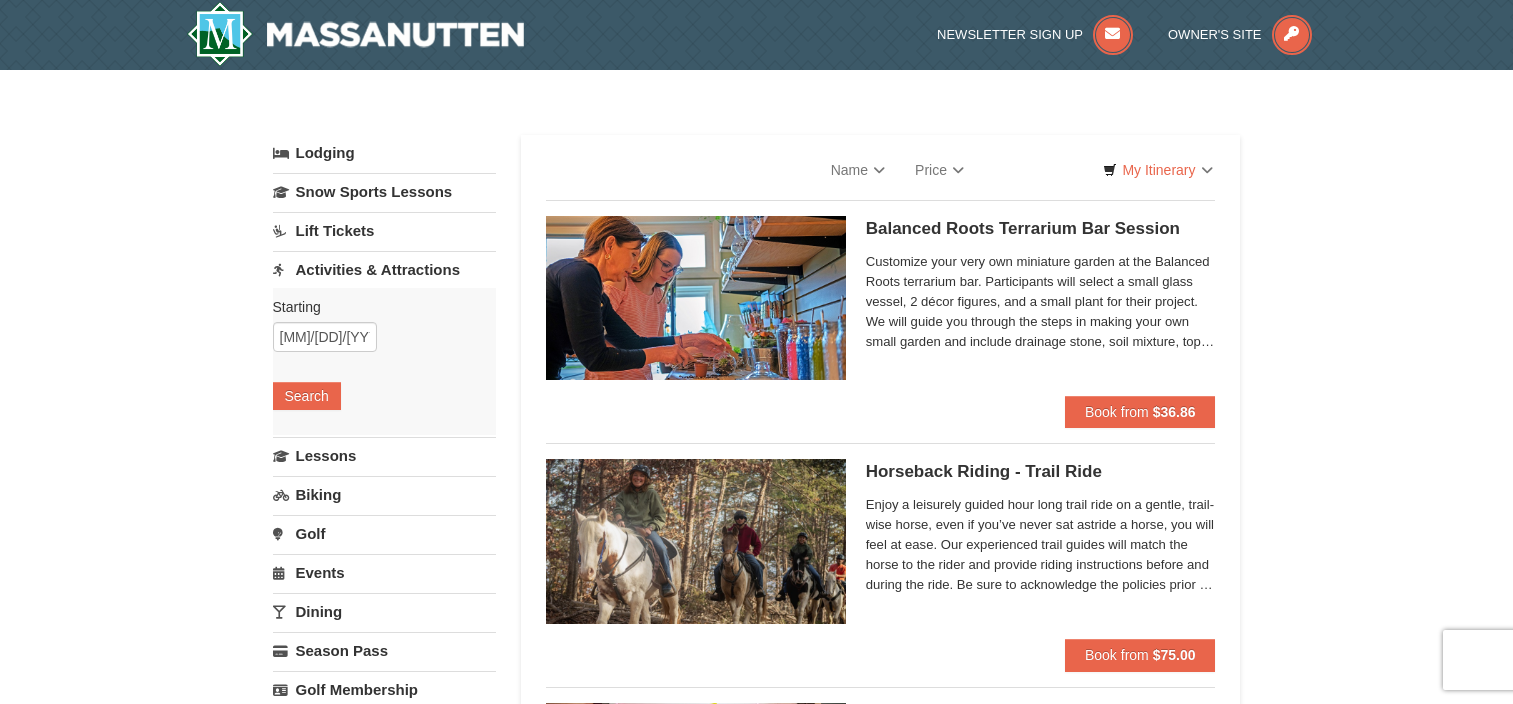 scroll, scrollTop: 0, scrollLeft: 0, axis: both 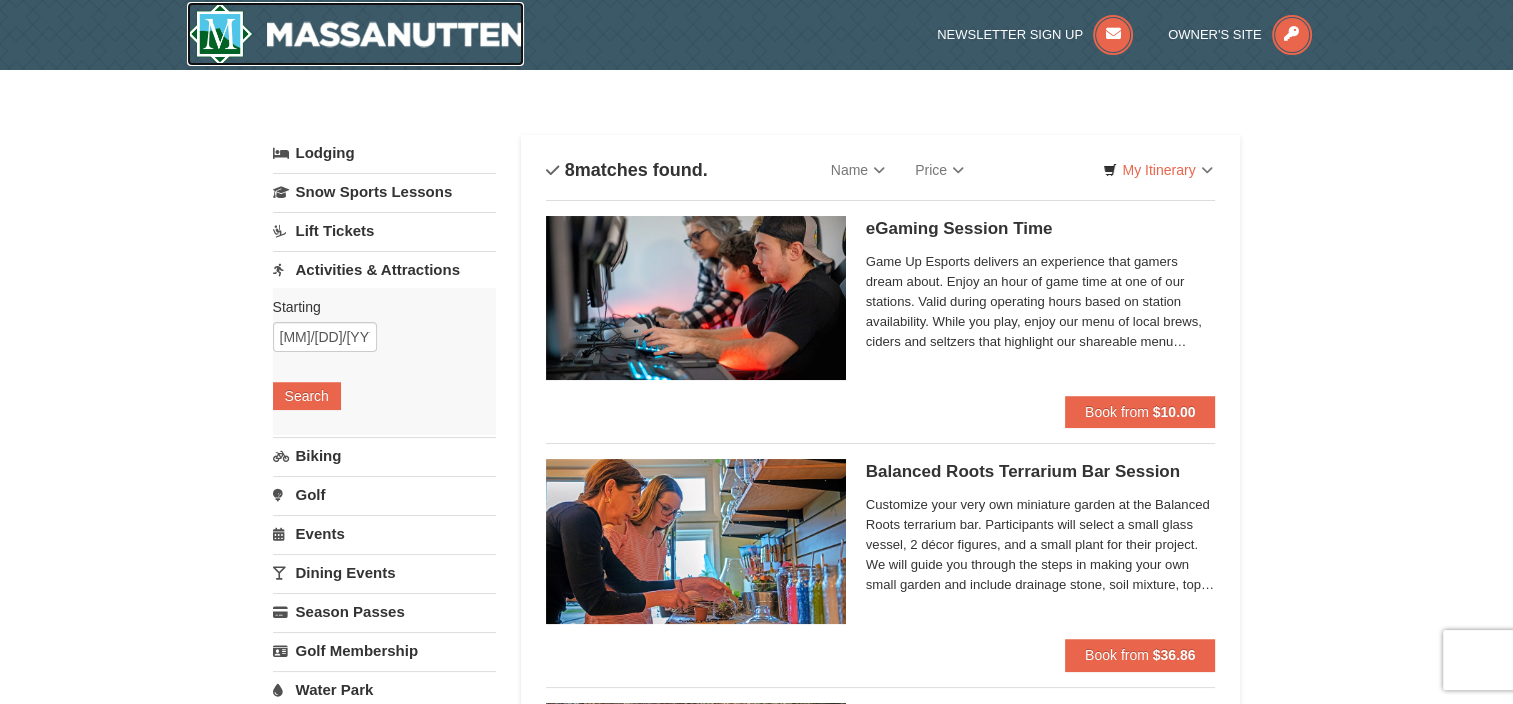 click at bounding box center [356, 34] 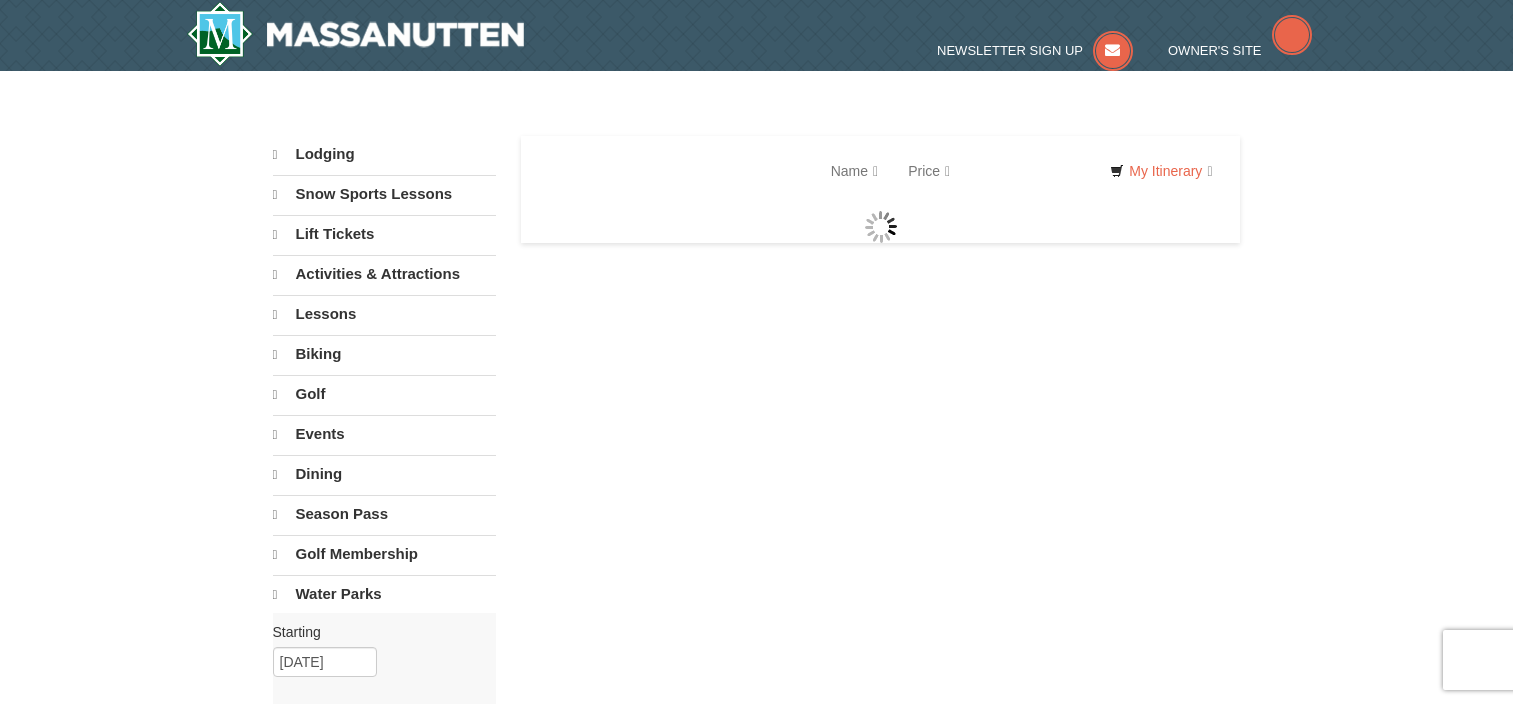 scroll, scrollTop: 0, scrollLeft: 0, axis: both 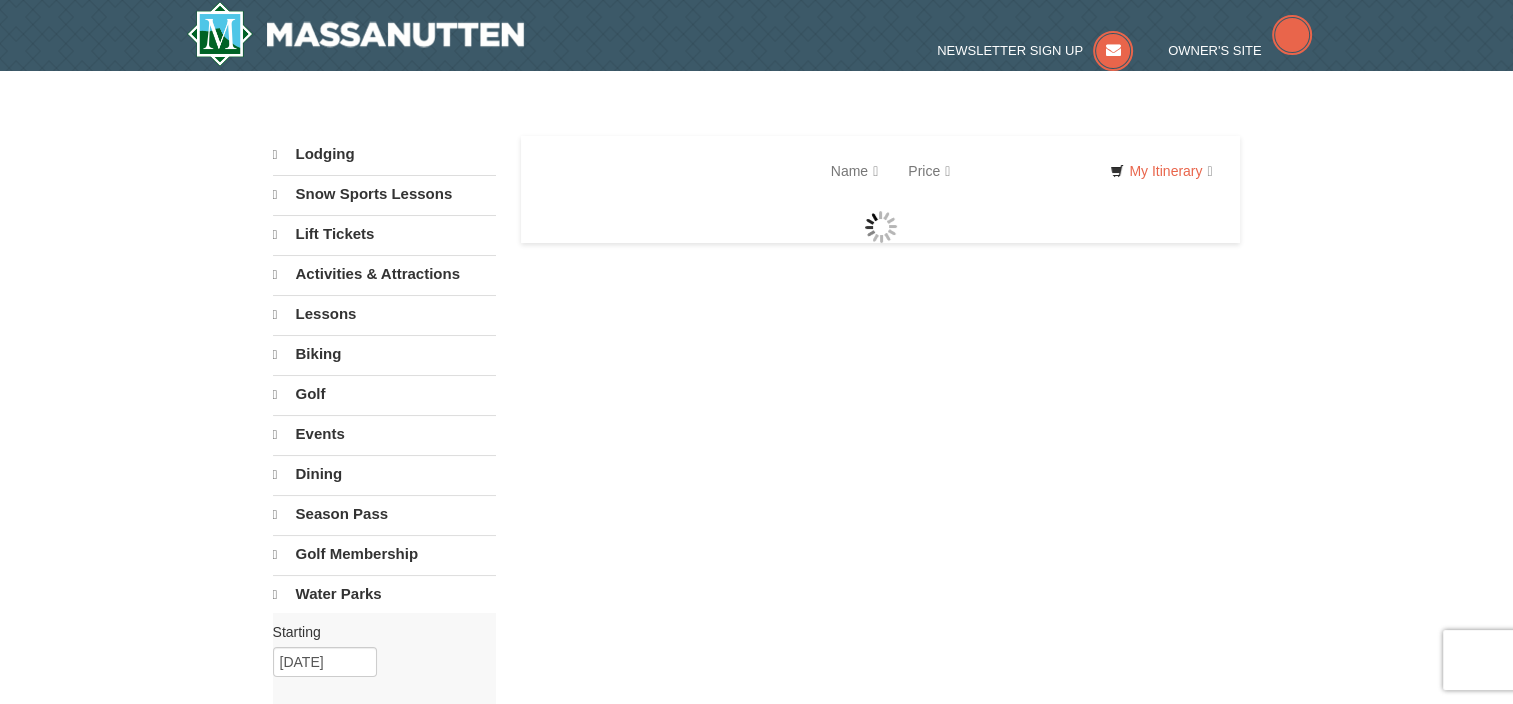 select on "8" 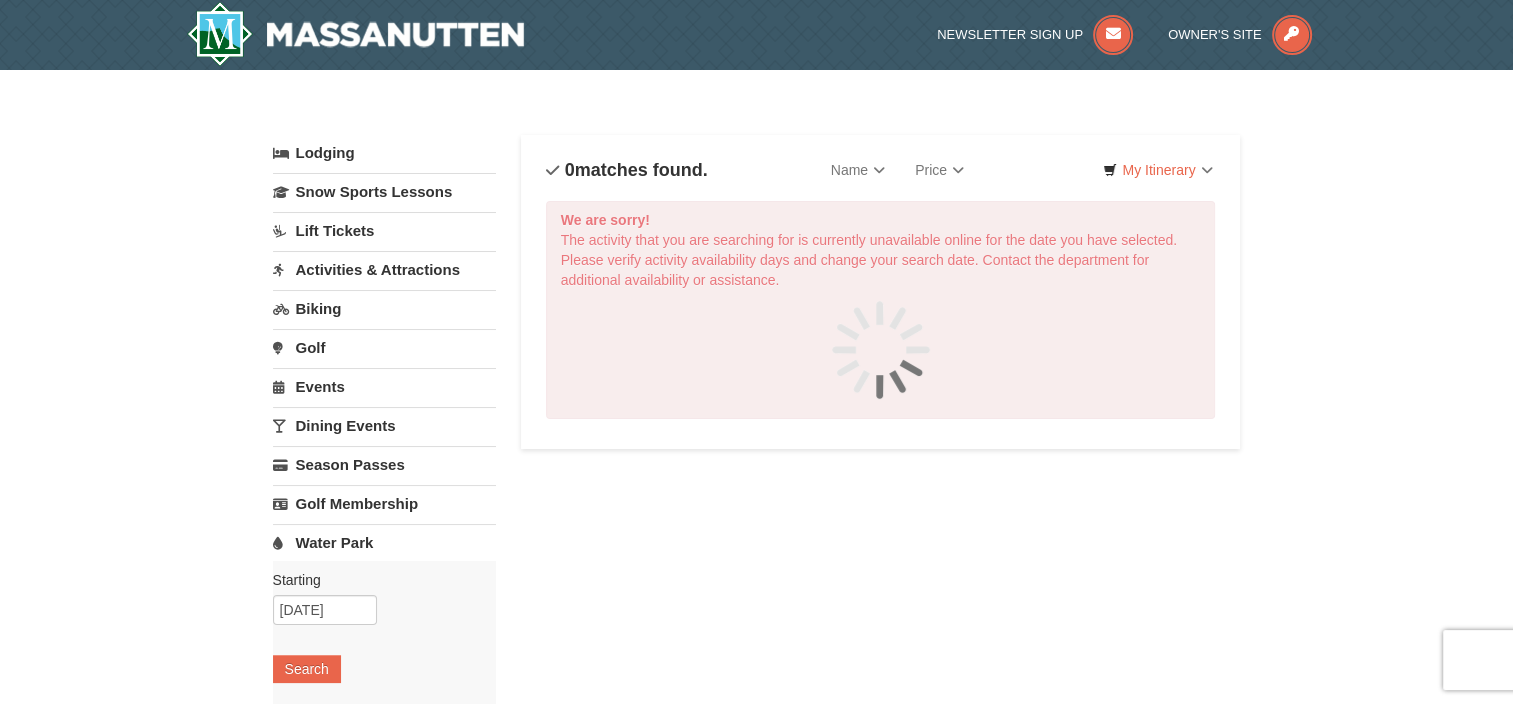 scroll, scrollTop: 0, scrollLeft: 0, axis: both 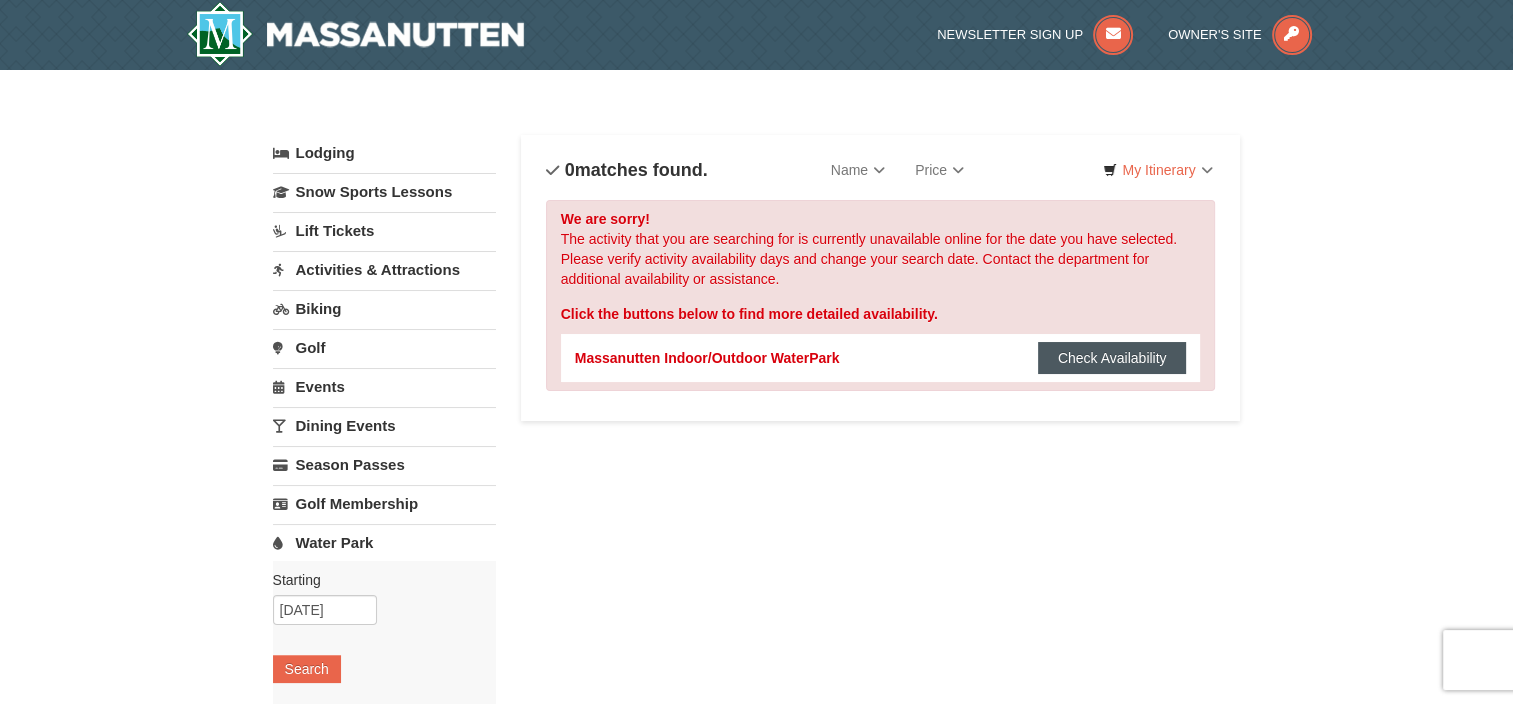click on "Check Availability" at bounding box center (1112, 358) 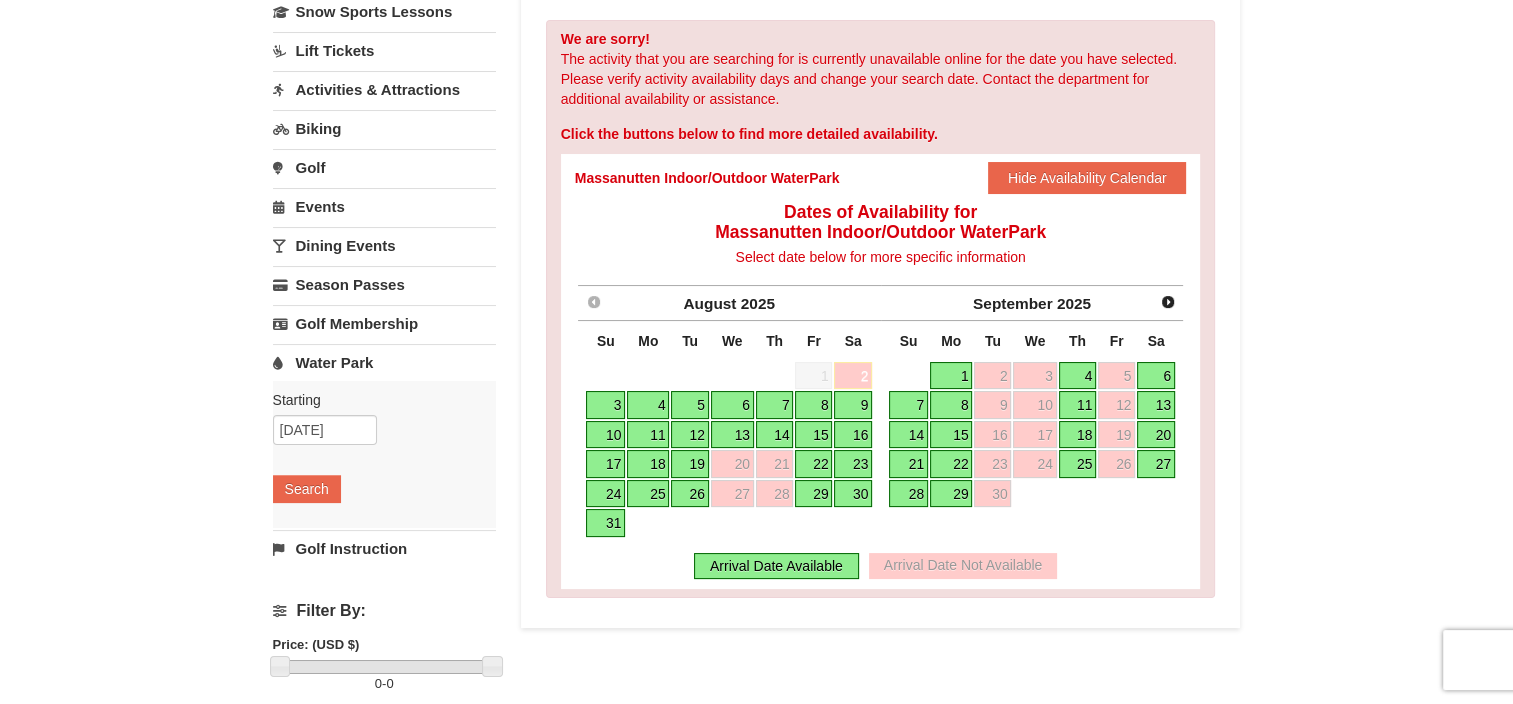 scroll, scrollTop: 182, scrollLeft: 0, axis: vertical 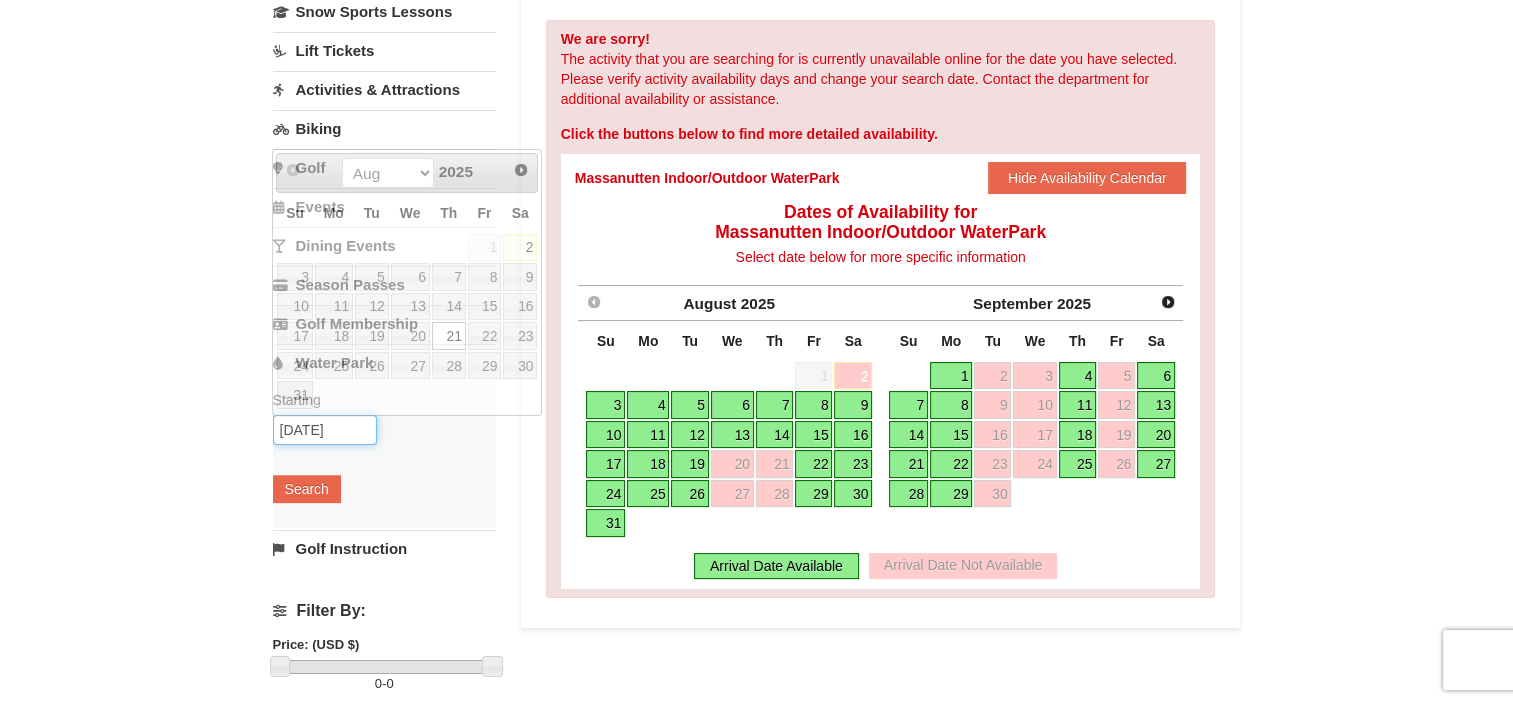 click on "08/21/2025" at bounding box center [325, 430] 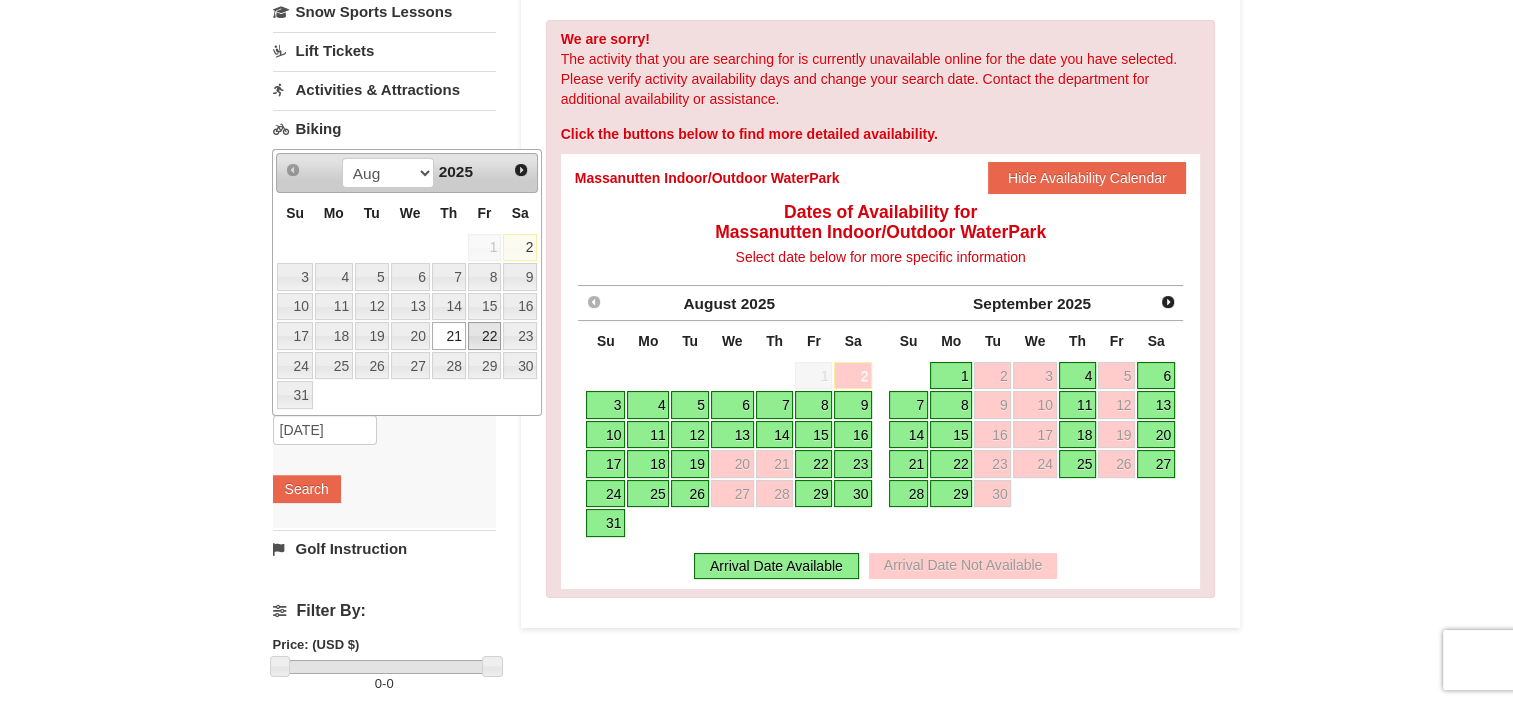 click on "22" at bounding box center (485, 336) 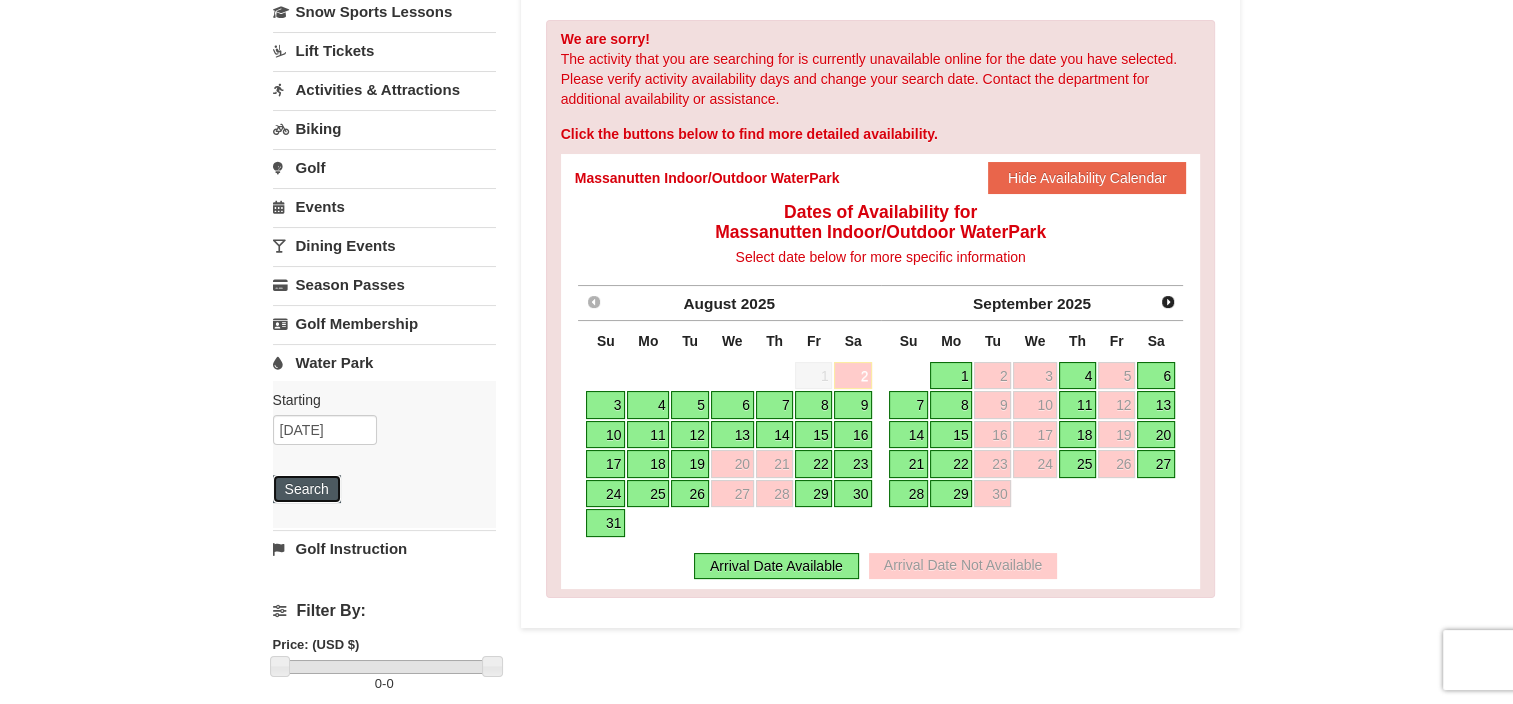 click on "Search" at bounding box center (307, 489) 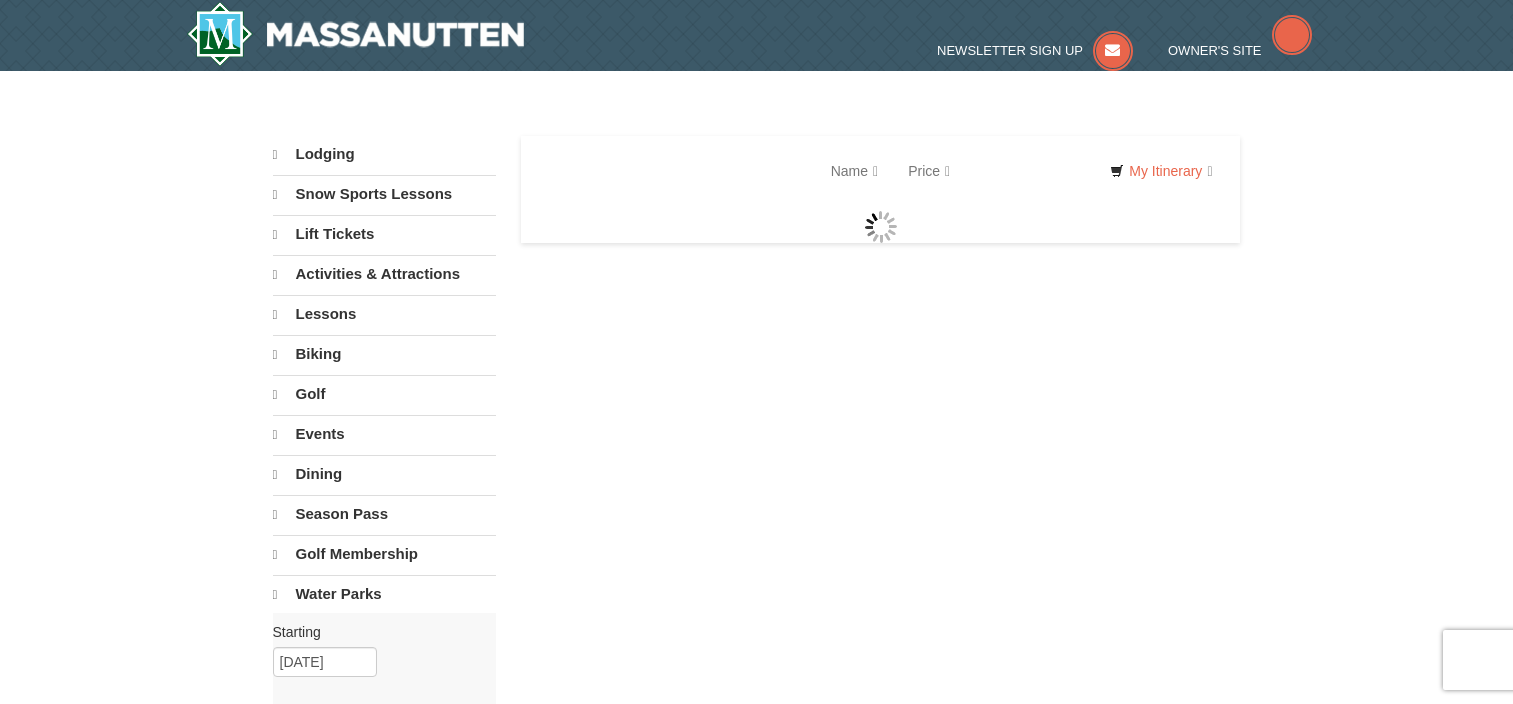 scroll, scrollTop: 0, scrollLeft: 0, axis: both 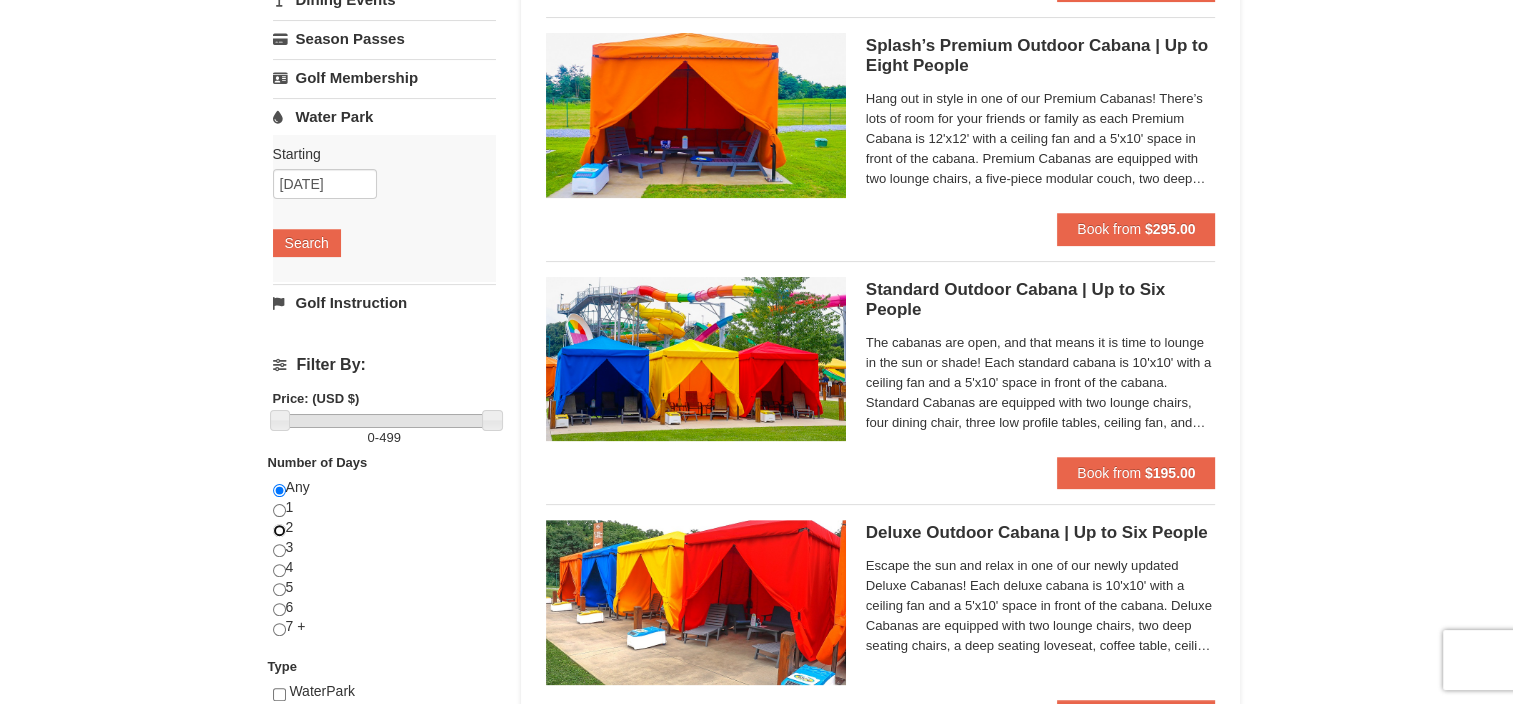 click at bounding box center (279, 530) 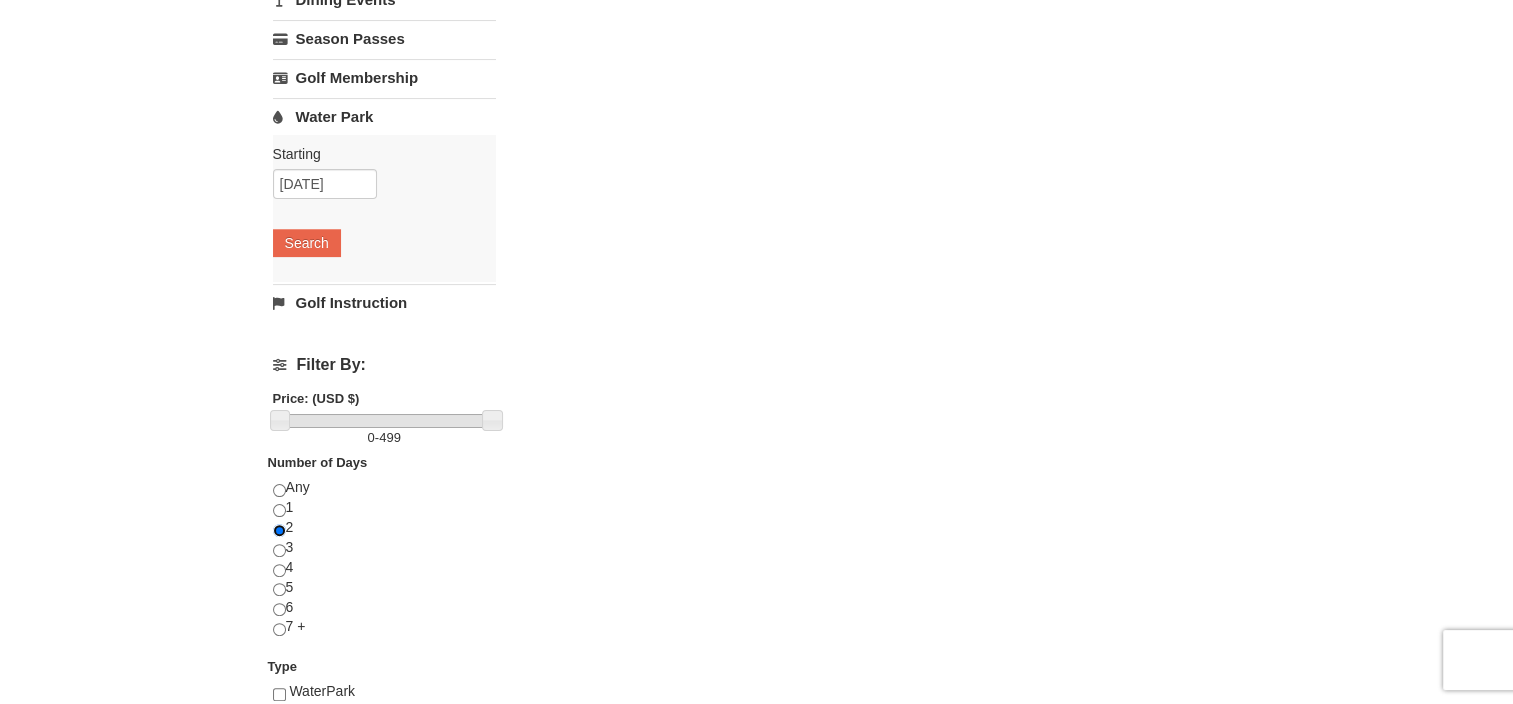 scroll, scrollTop: 0, scrollLeft: 0, axis: both 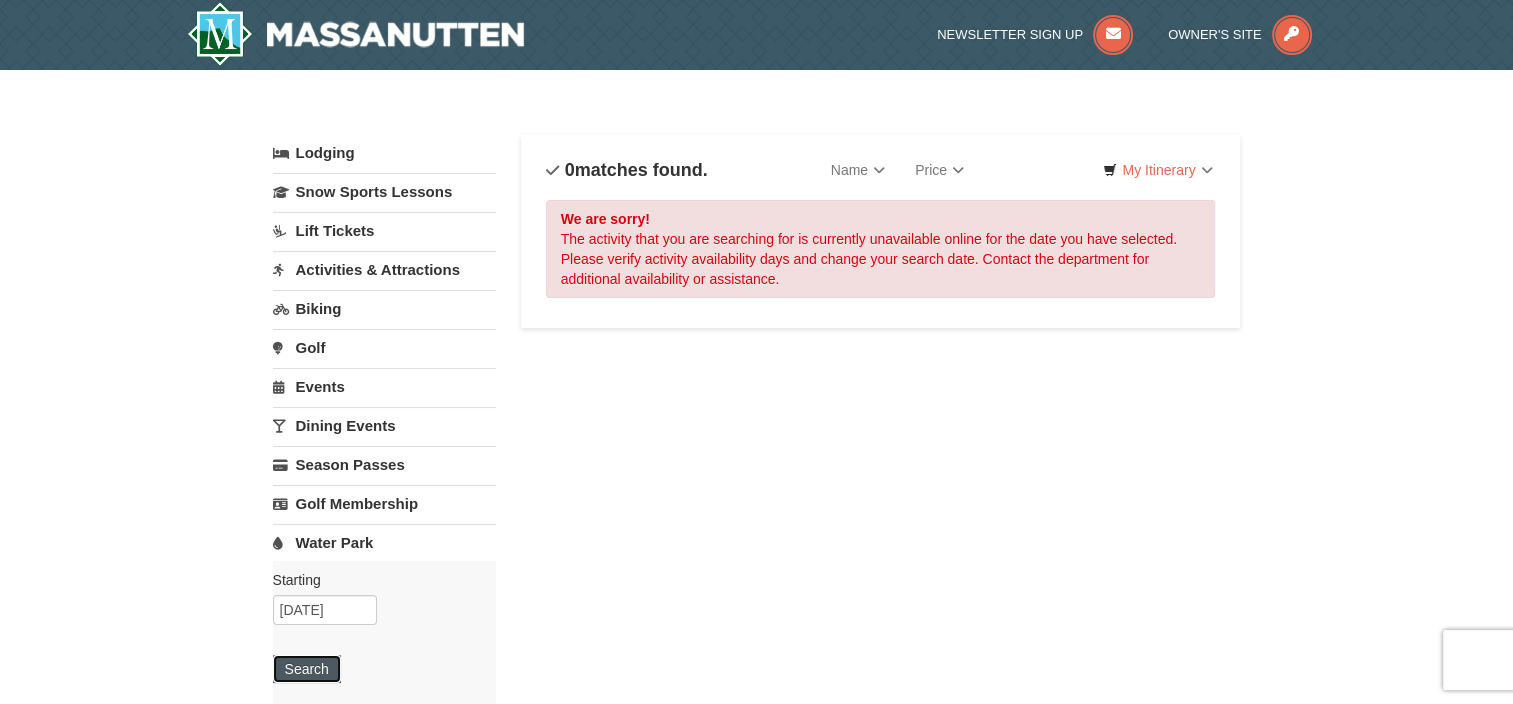 click on "Search" at bounding box center (307, 669) 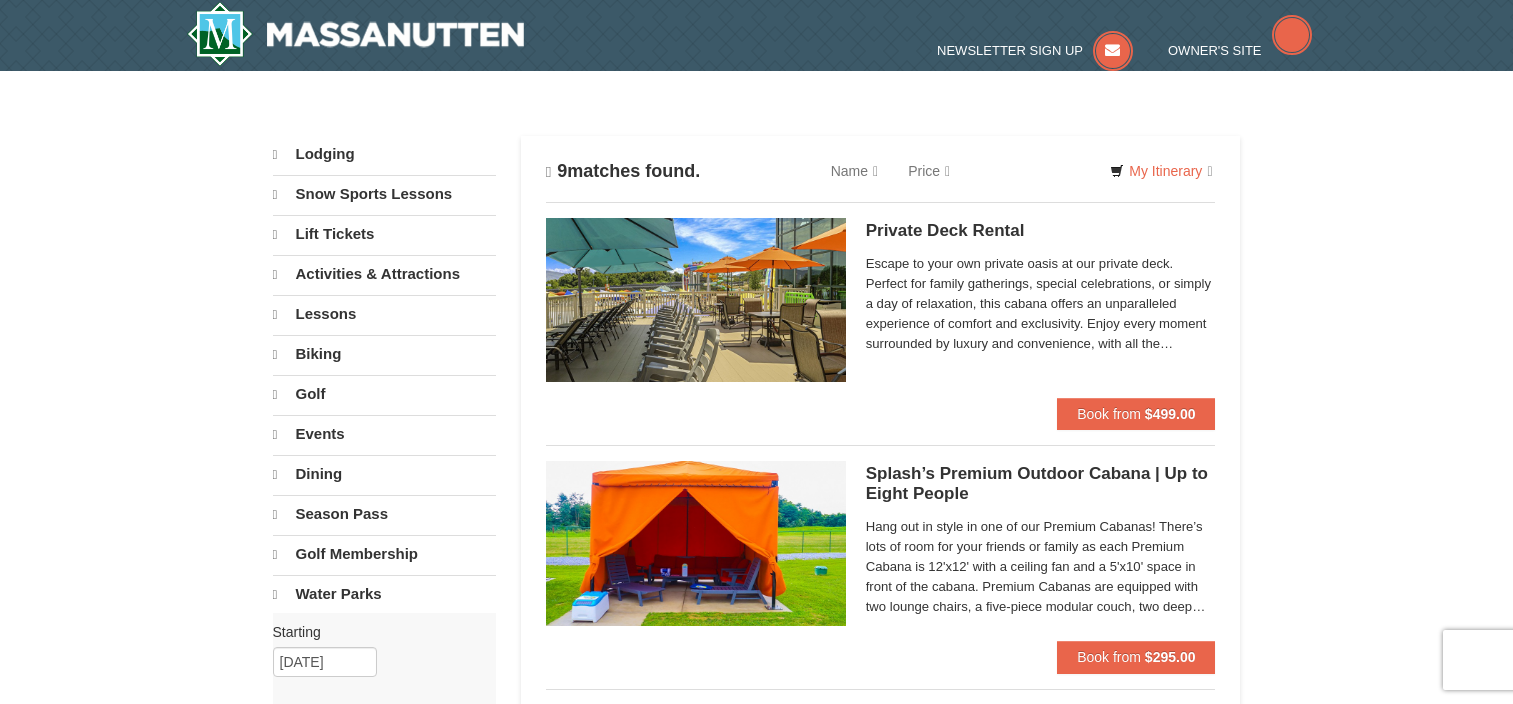 scroll, scrollTop: 0, scrollLeft: 0, axis: both 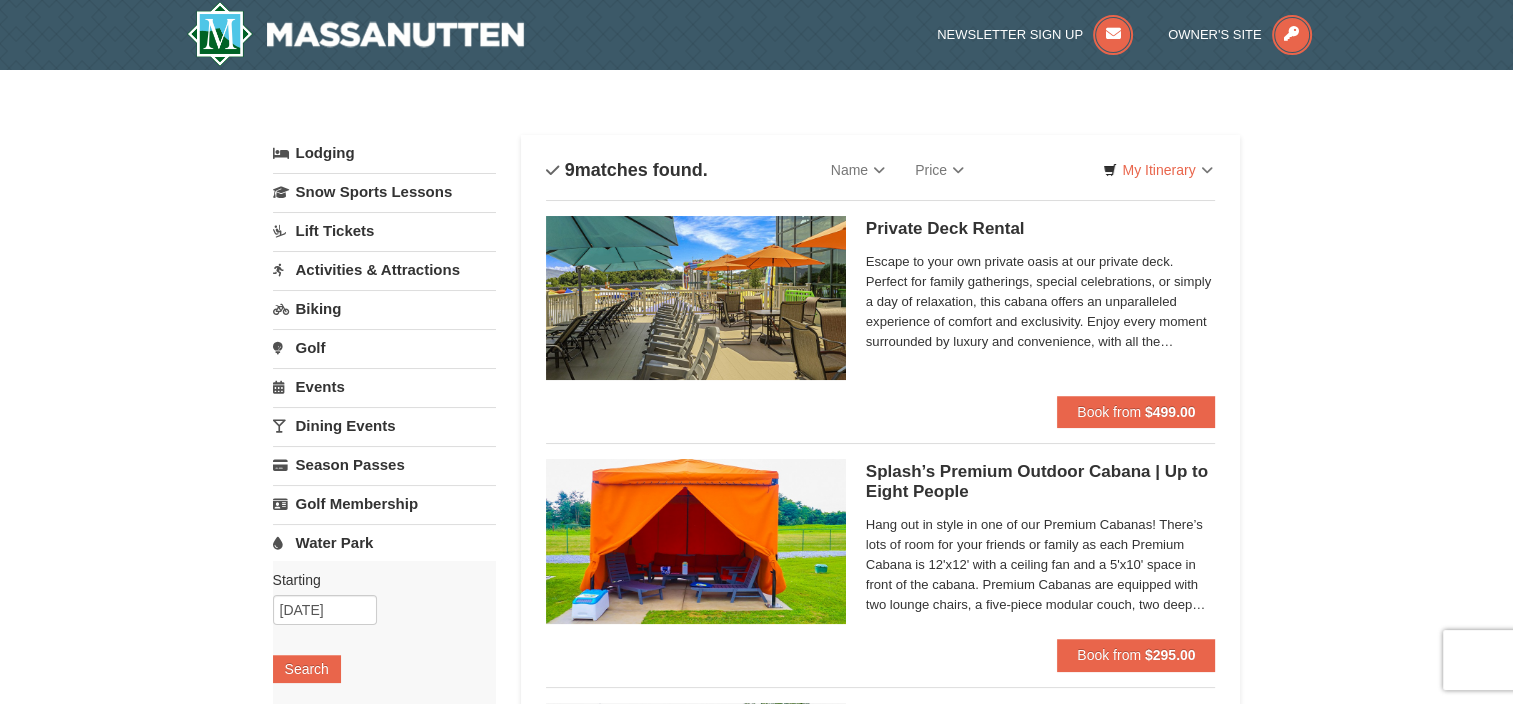 click on "Activities & Attractions" at bounding box center (384, 269) 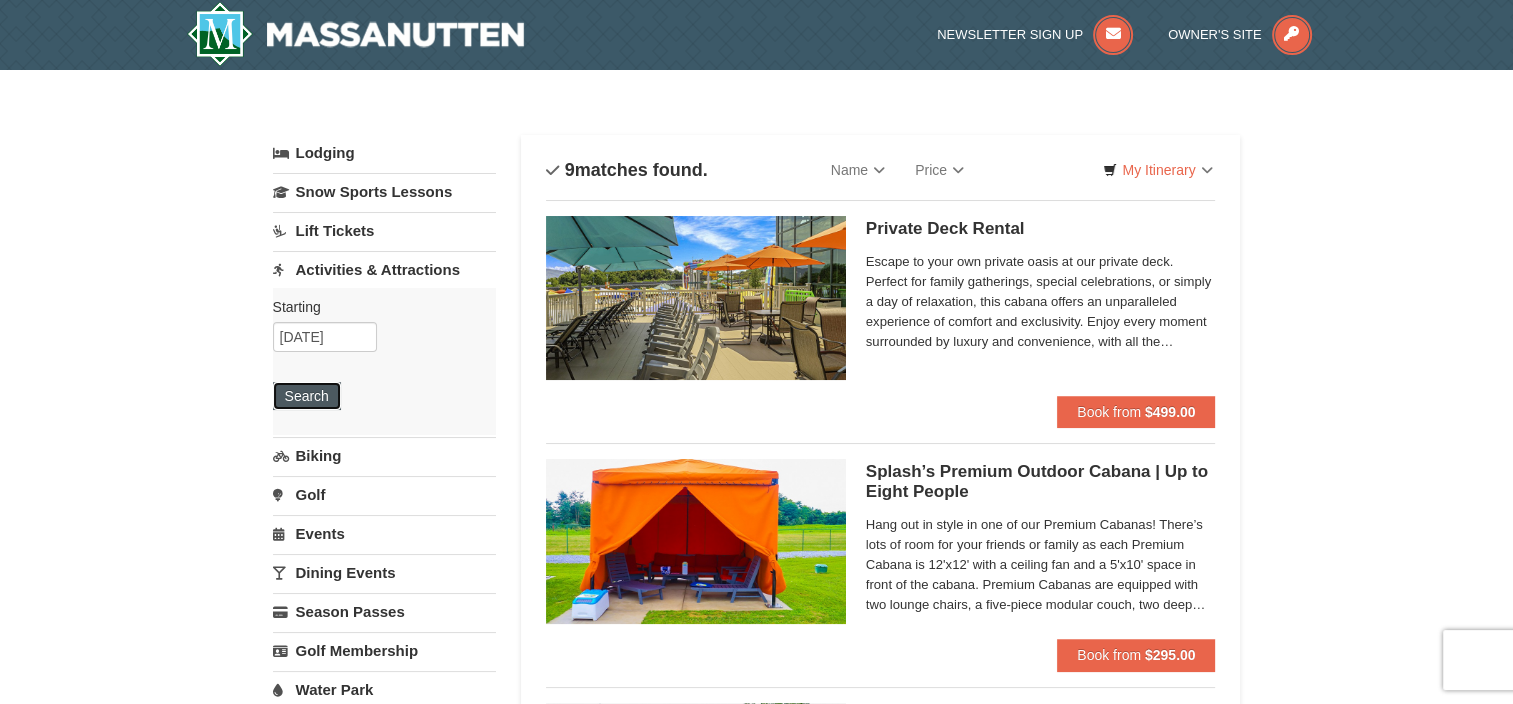 click on "Search" at bounding box center [307, 396] 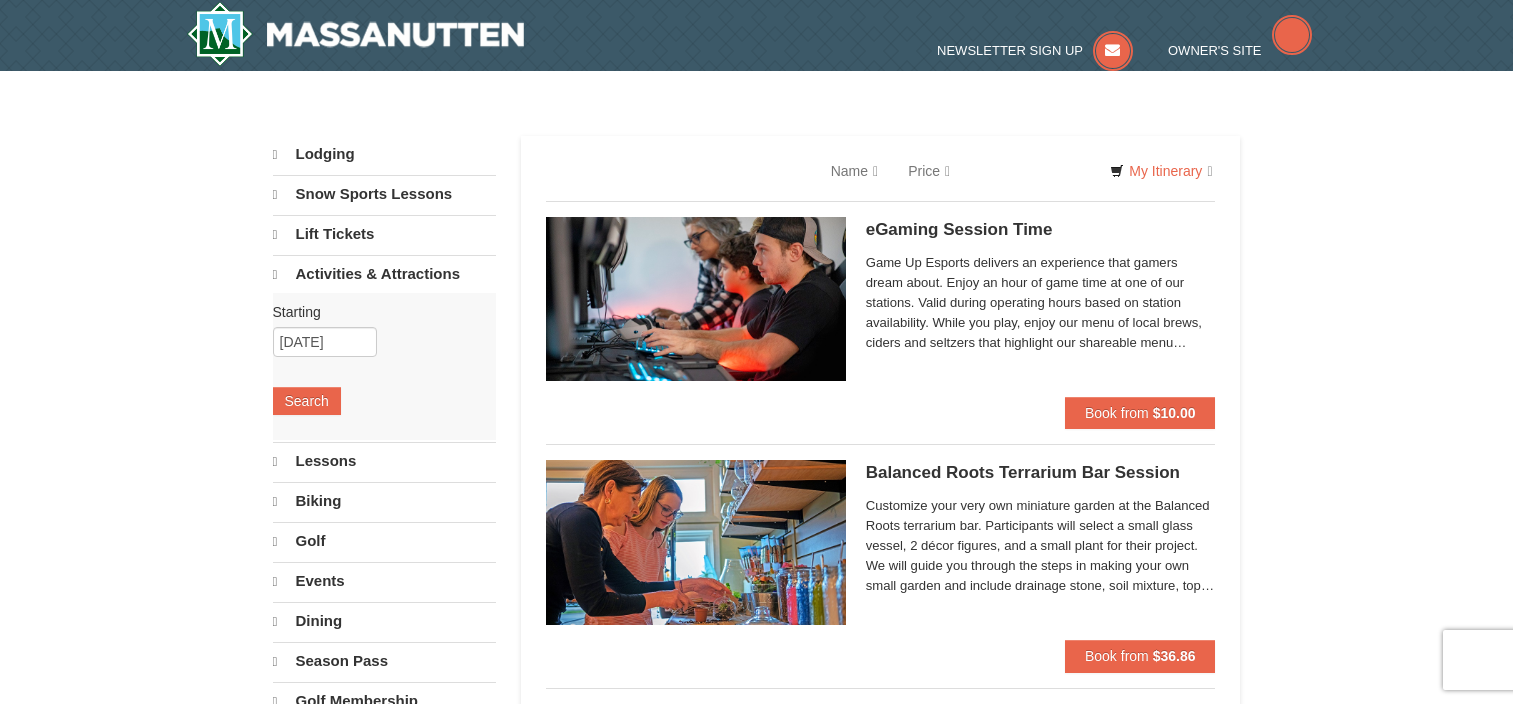 scroll, scrollTop: 0, scrollLeft: 0, axis: both 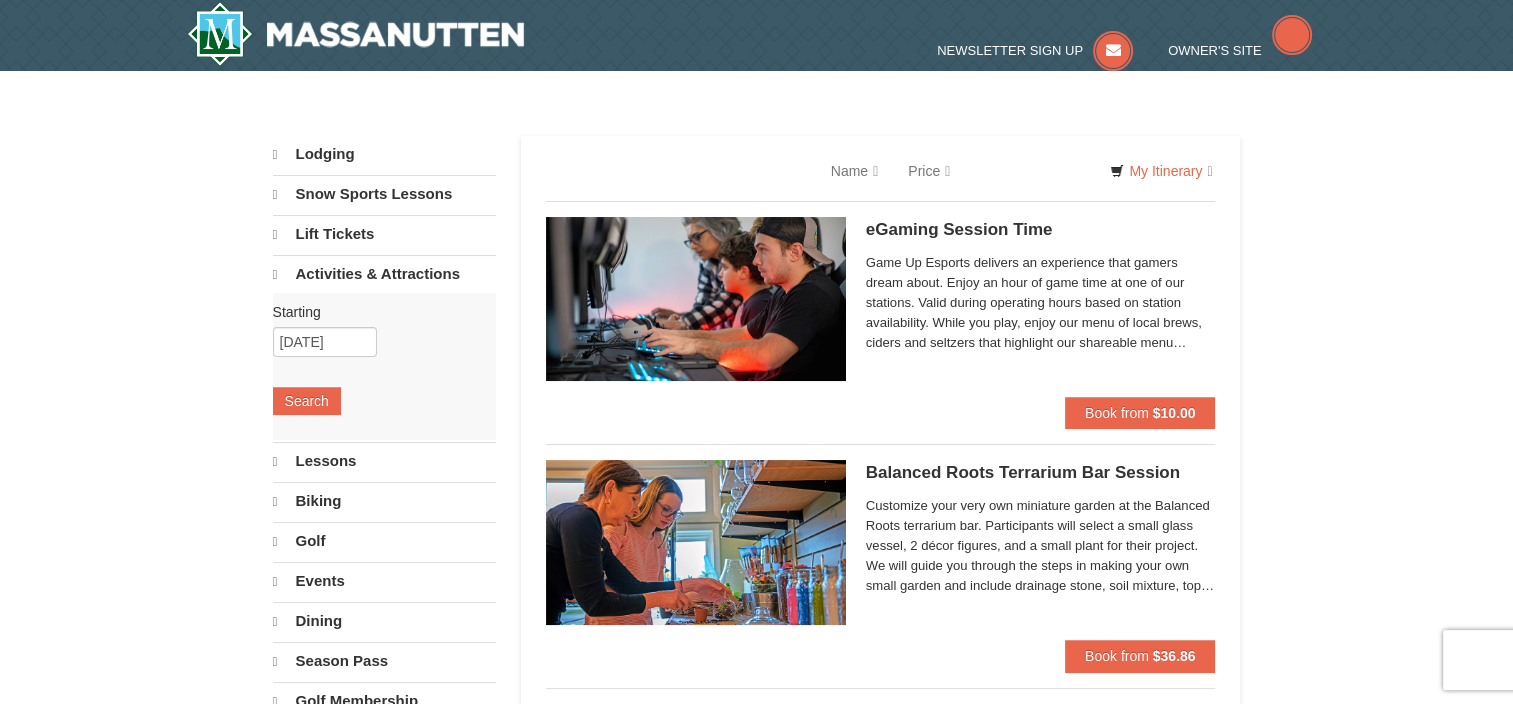 select on "8" 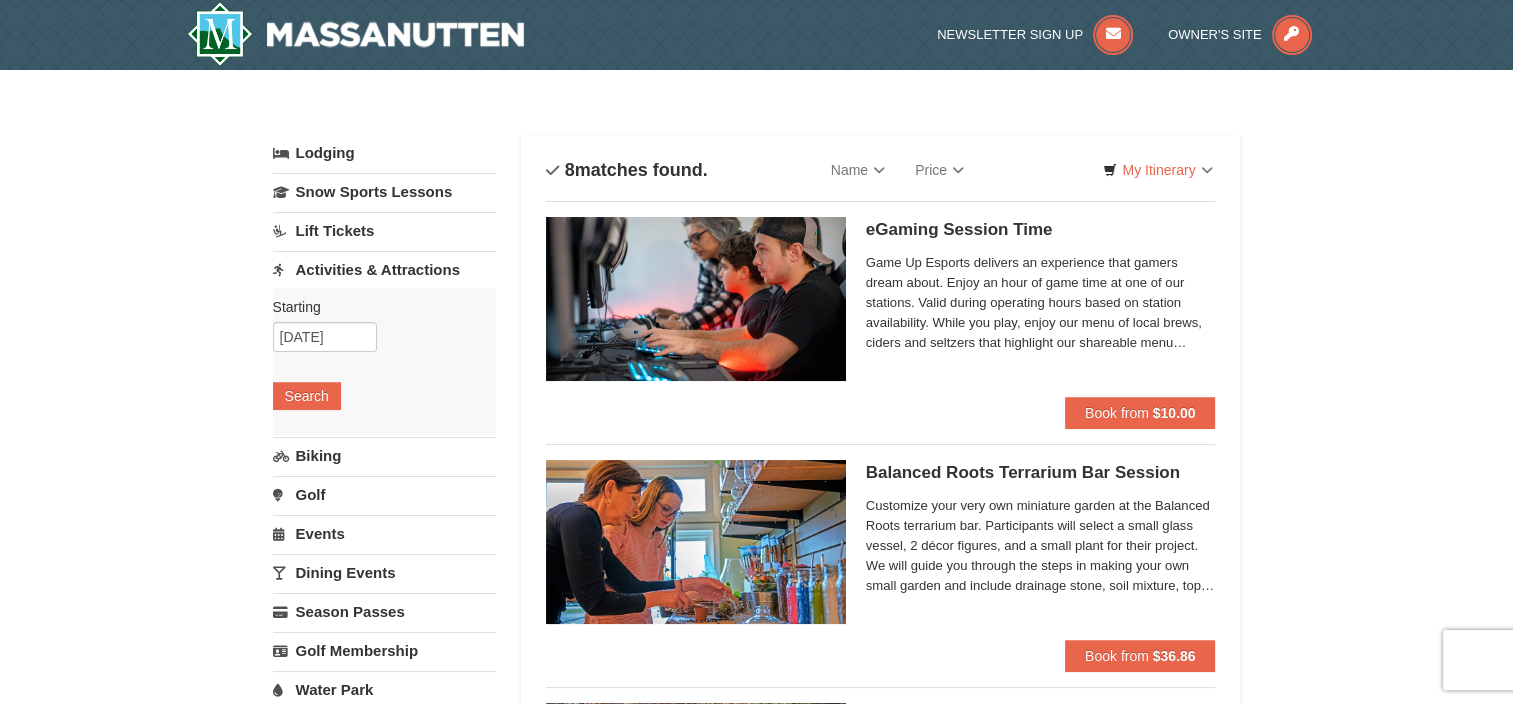 scroll, scrollTop: 0, scrollLeft: 0, axis: both 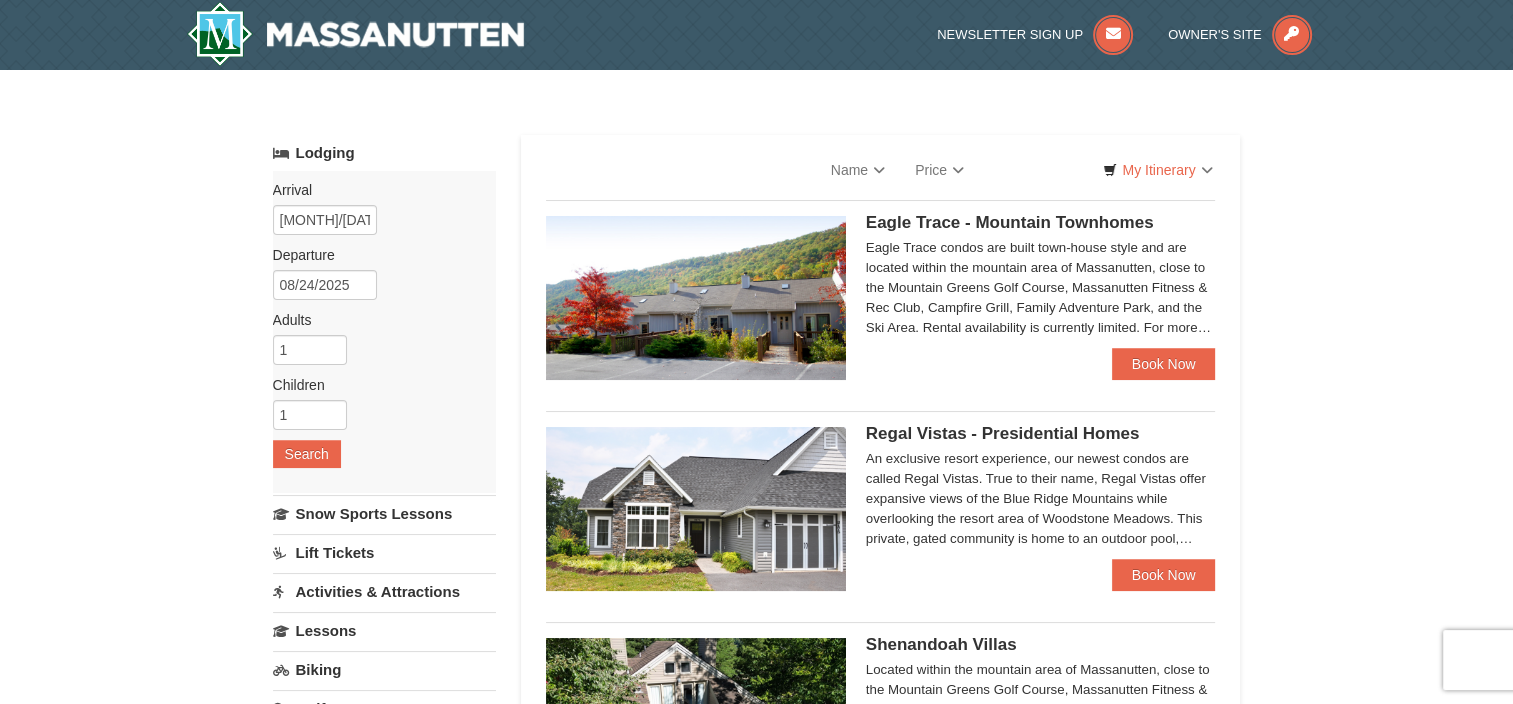 select on "8" 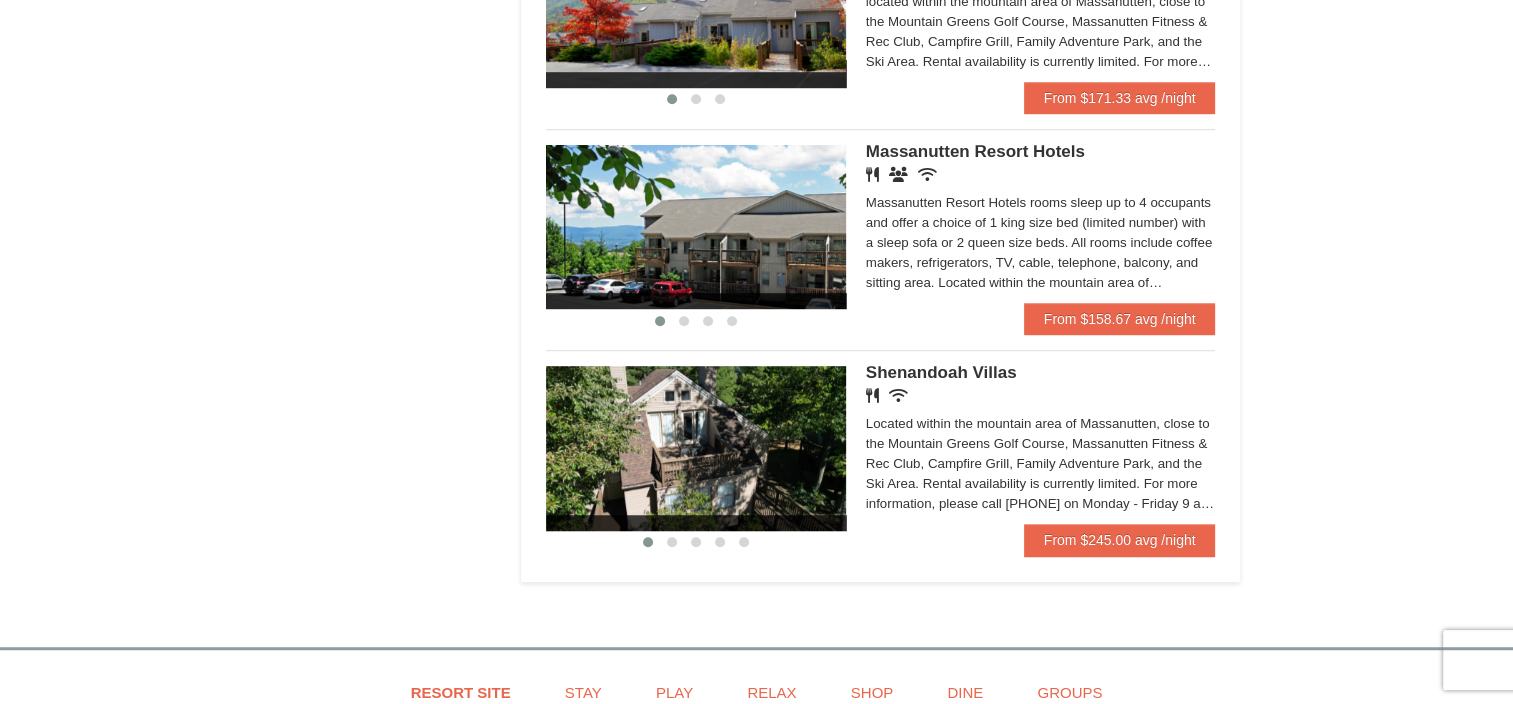 scroll, scrollTop: 1224, scrollLeft: 0, axis: vertical 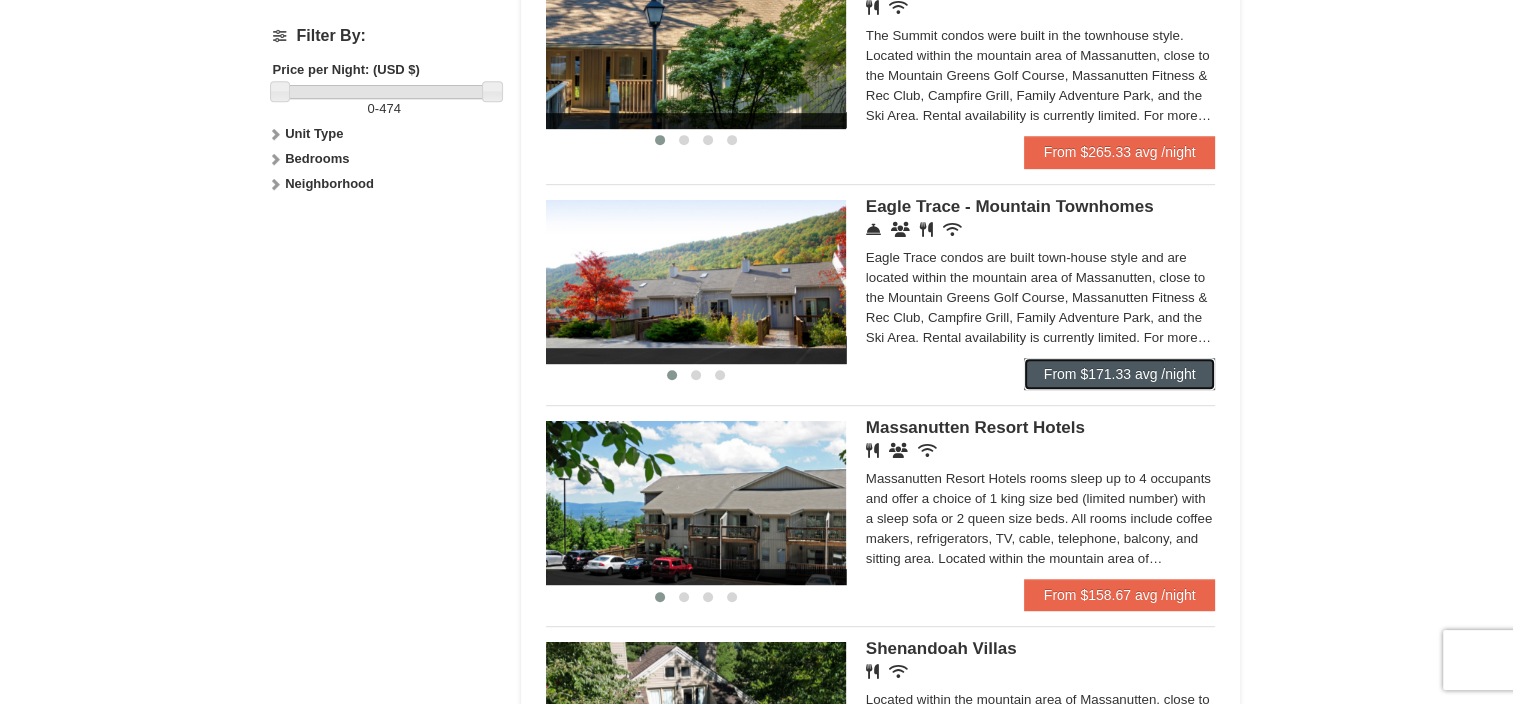 click on "From $171.33 avg /night" at bounding box center [1120, 374] 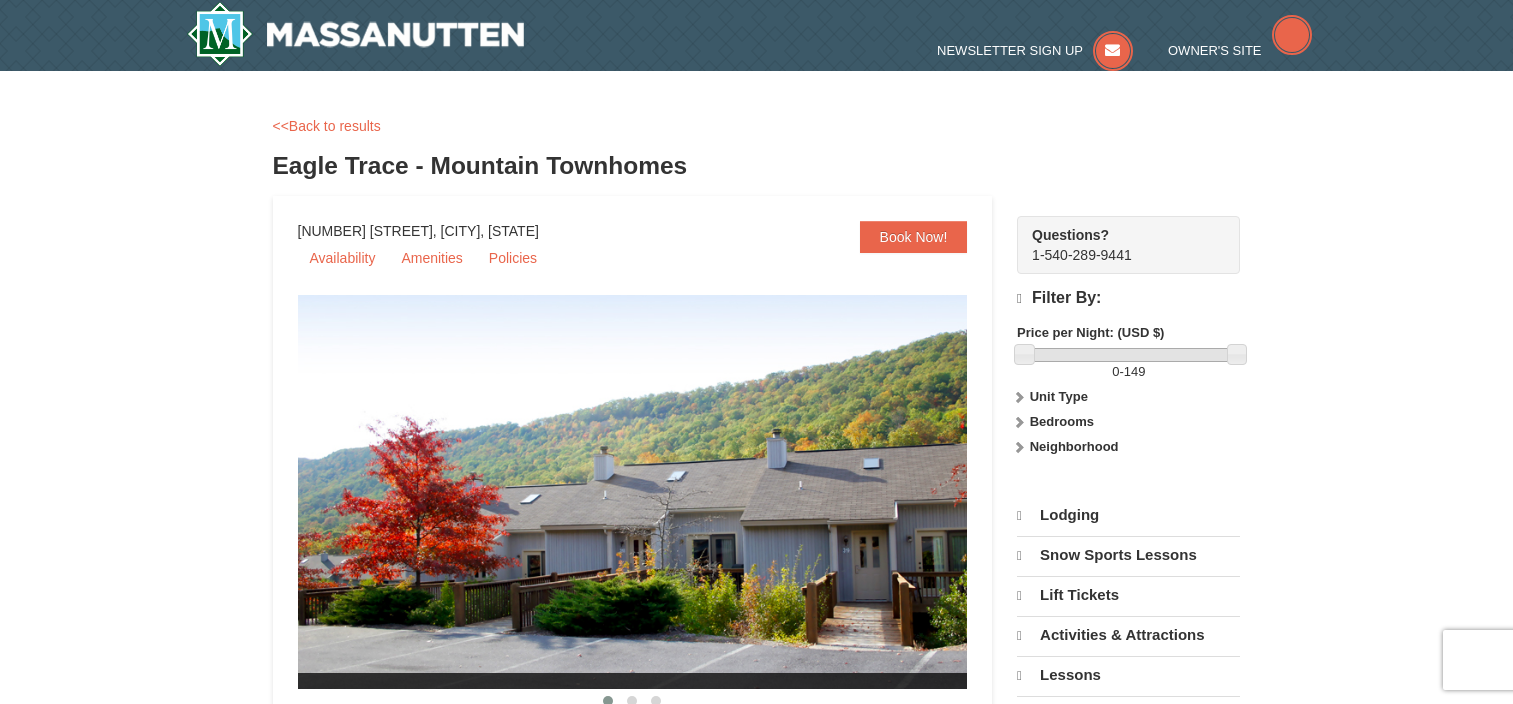 scroll, scrollTop: 0, scrollLeft: 0, axis: both 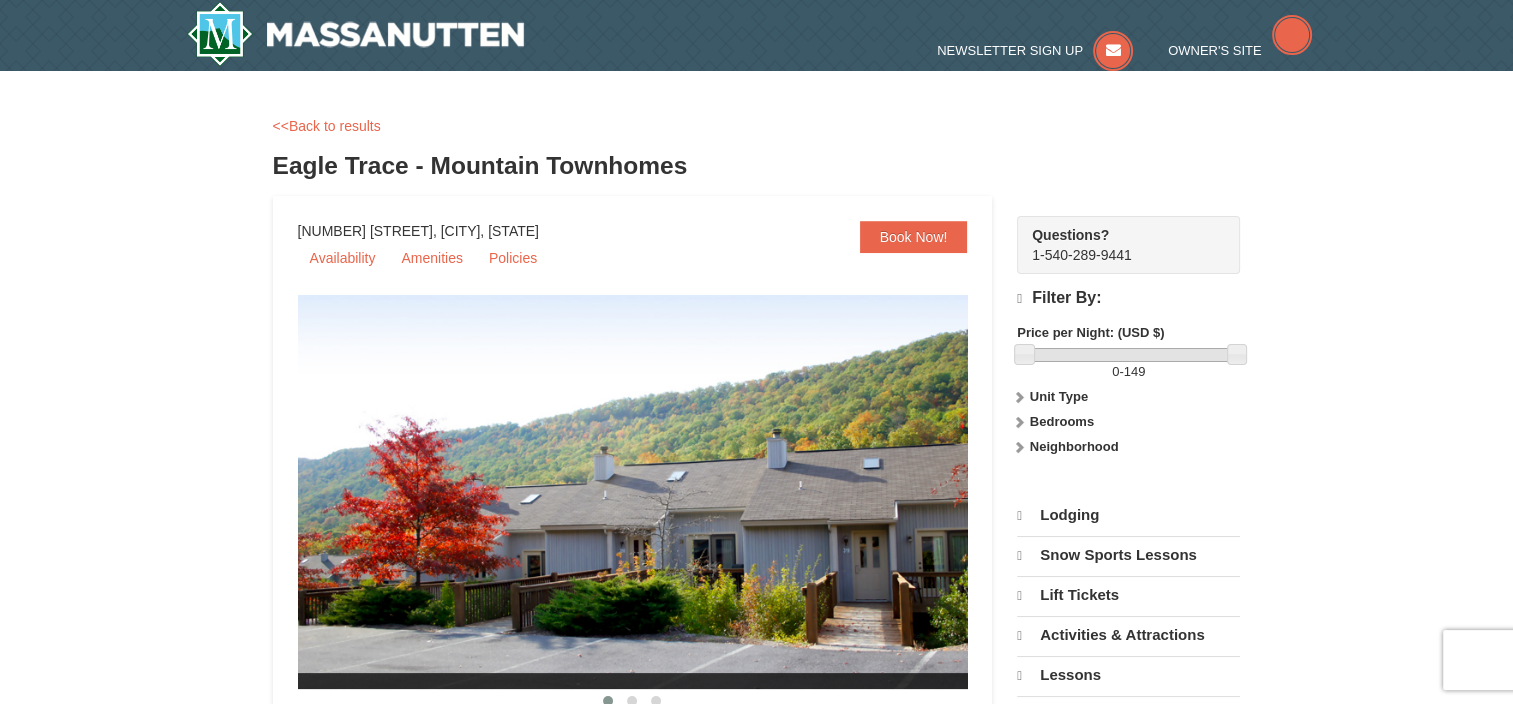 select on "8" 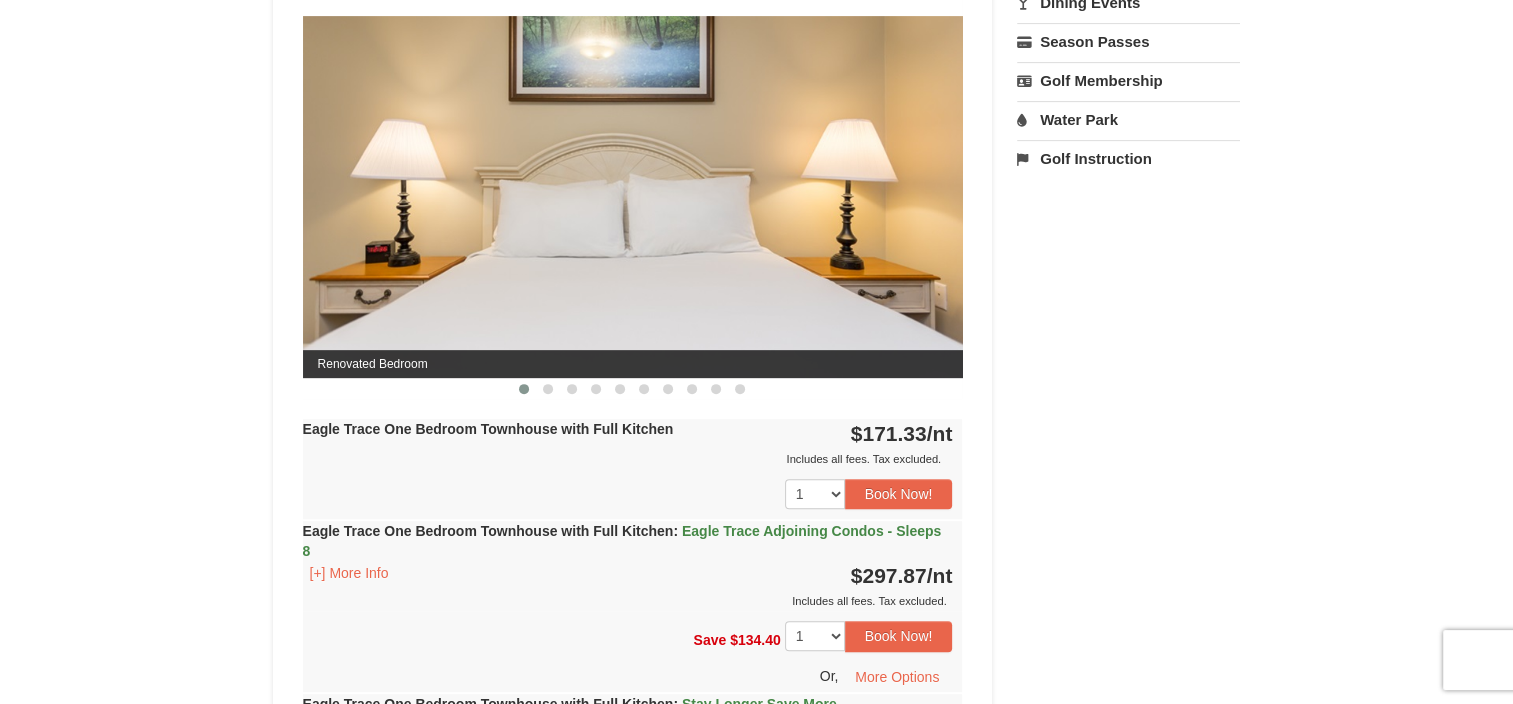 scroll, scrollTop: 788, scrollLeft: 0, axis: vertical 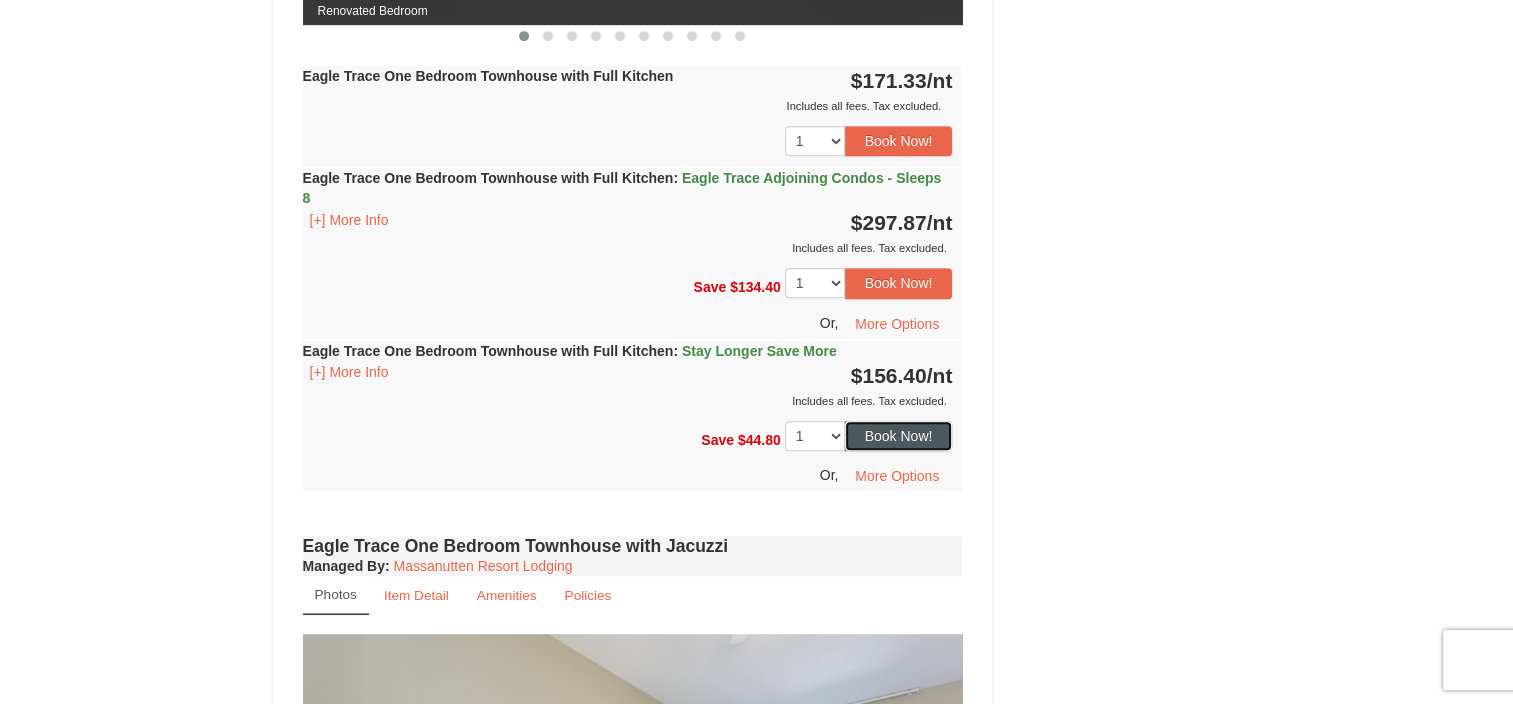 click on "Book Now!" at bounding box center (899, 436) 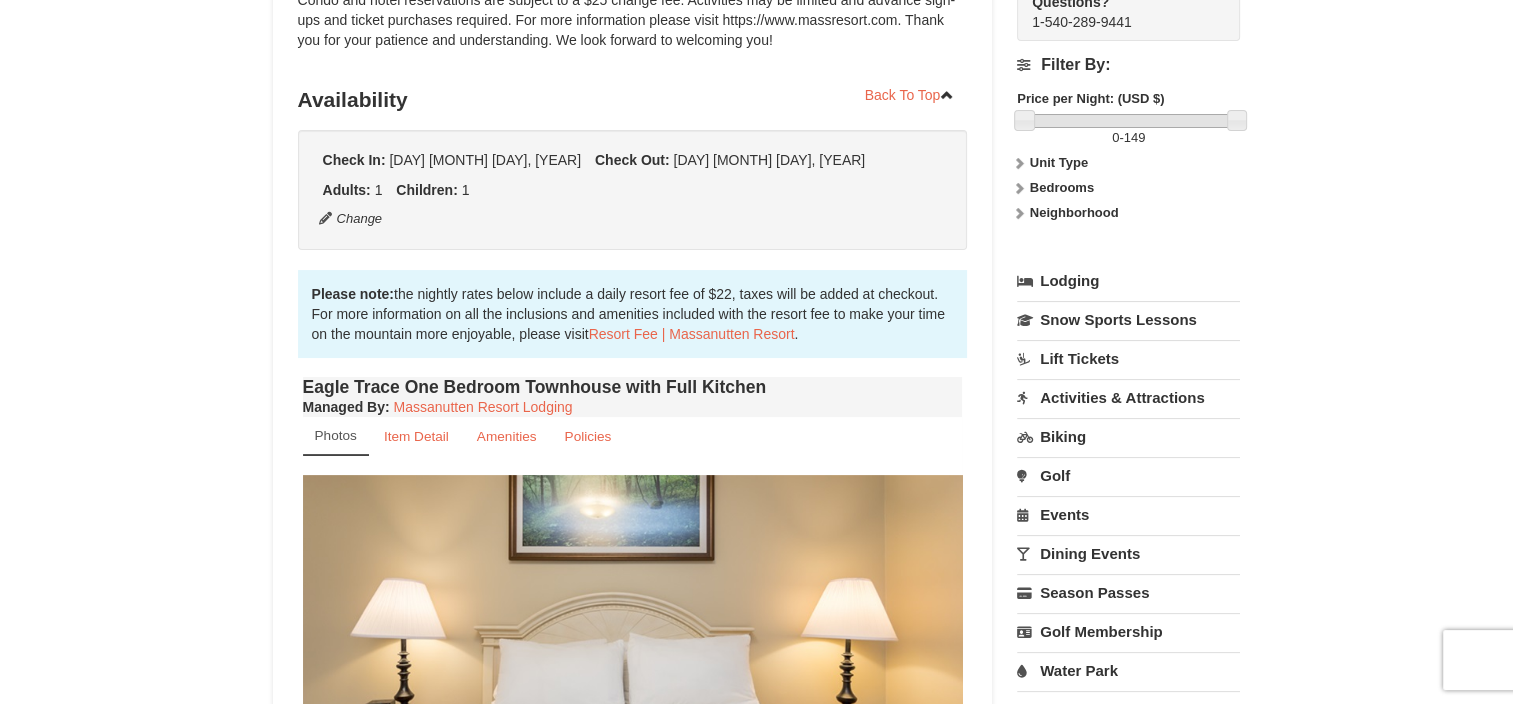 scroll, scrollTop: 195, scrollLeft: 0, axis: vertical 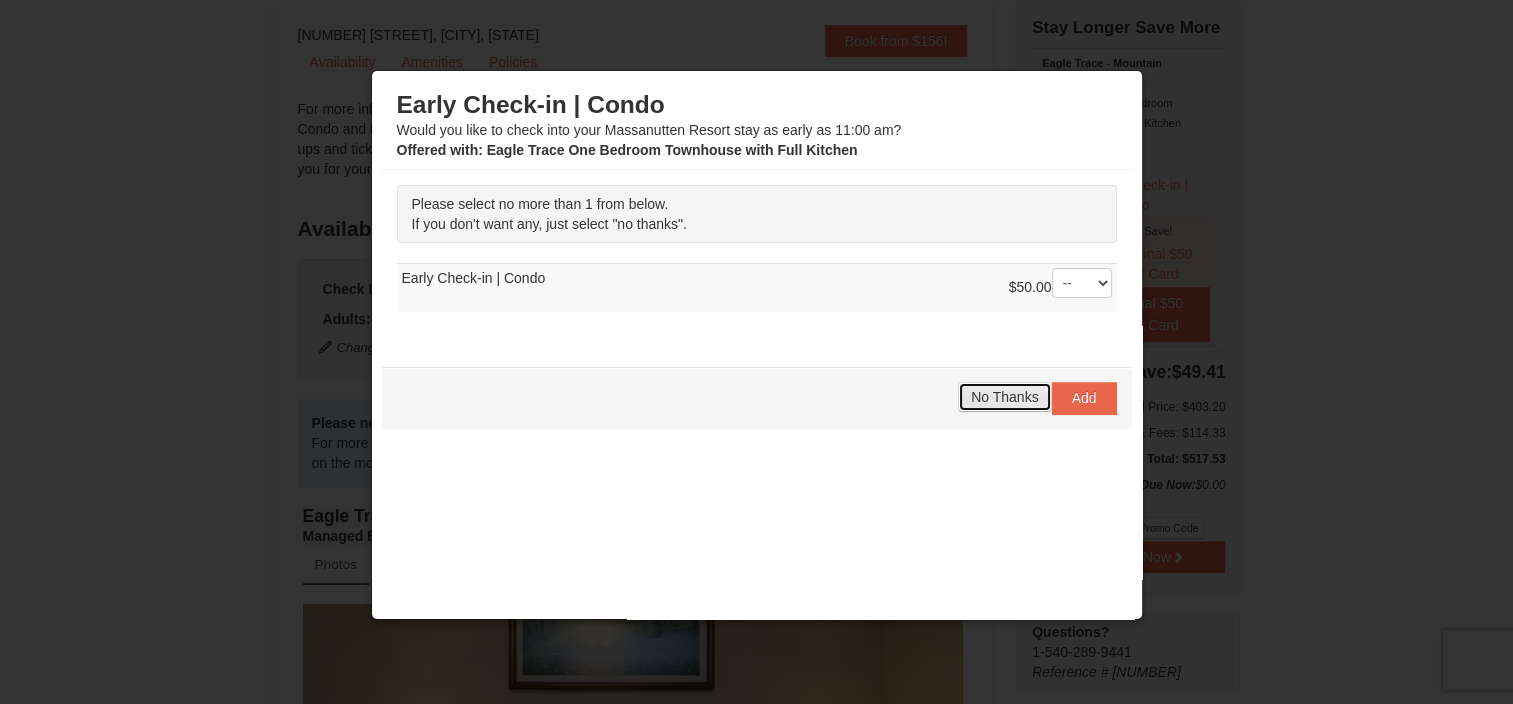 click on "No Thanks" at bounding box center (1004, 397) 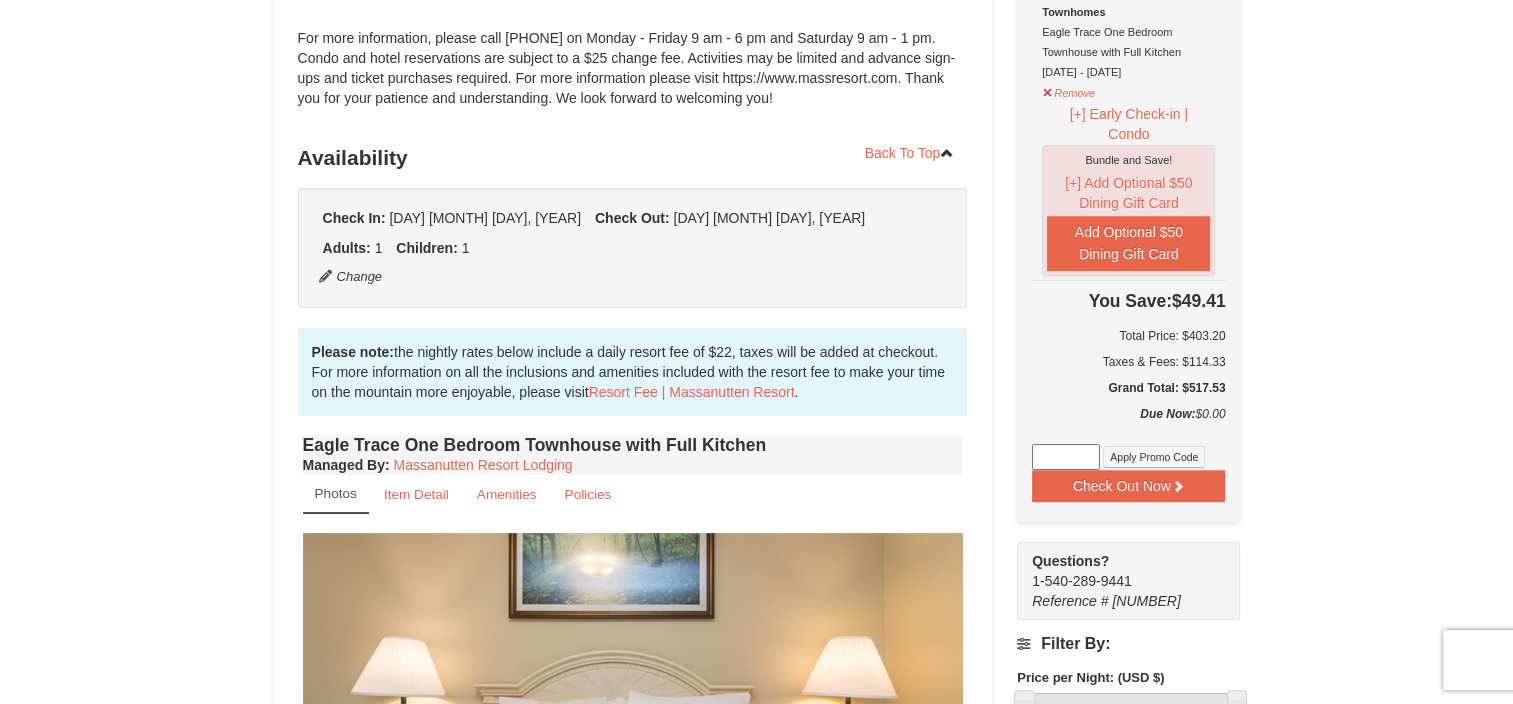 scroll, scrollTop: 0, scrollLeft: 0, axis: both 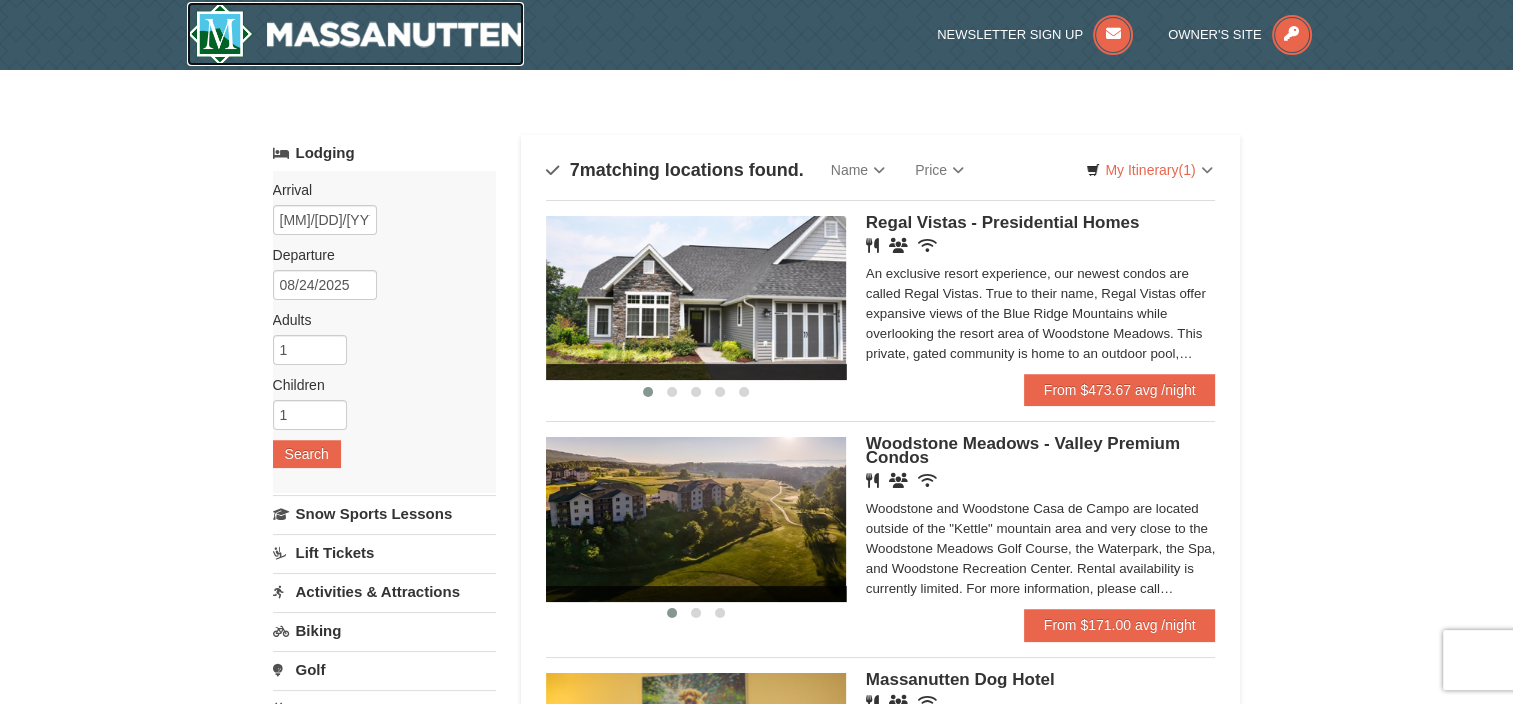 click at bounding box center (356, 34) 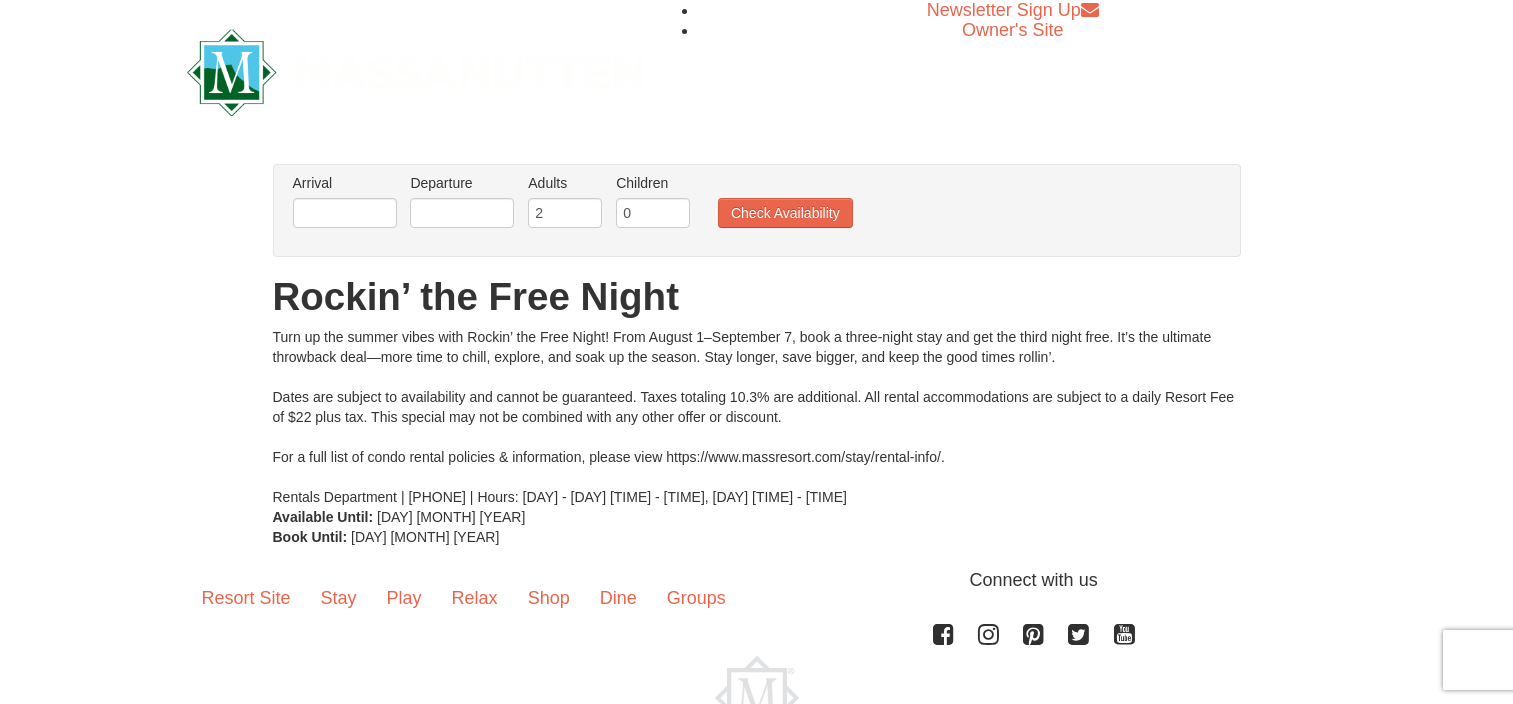 scroll, scrollTop: 0, scrollLeft: 0, axis: both 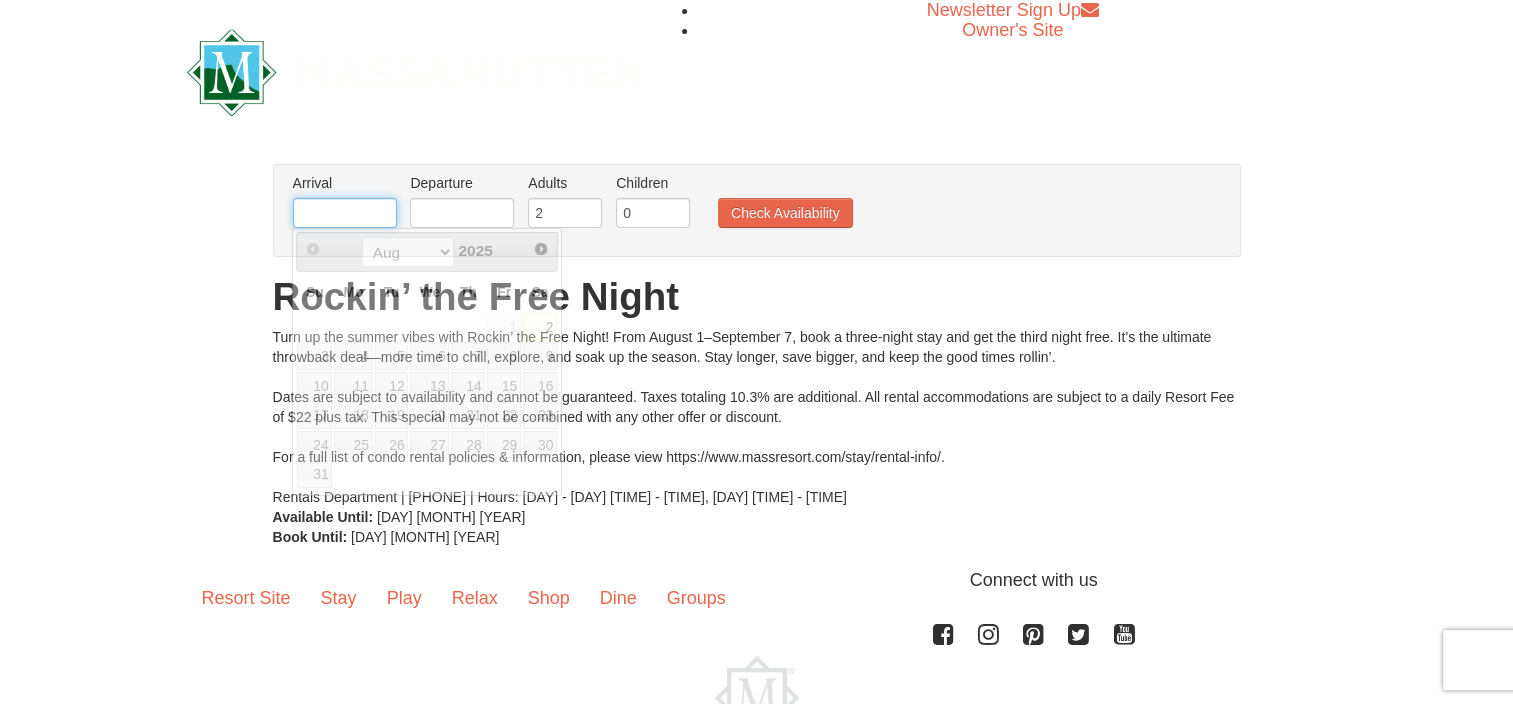 click at bounding box center [345, 213] 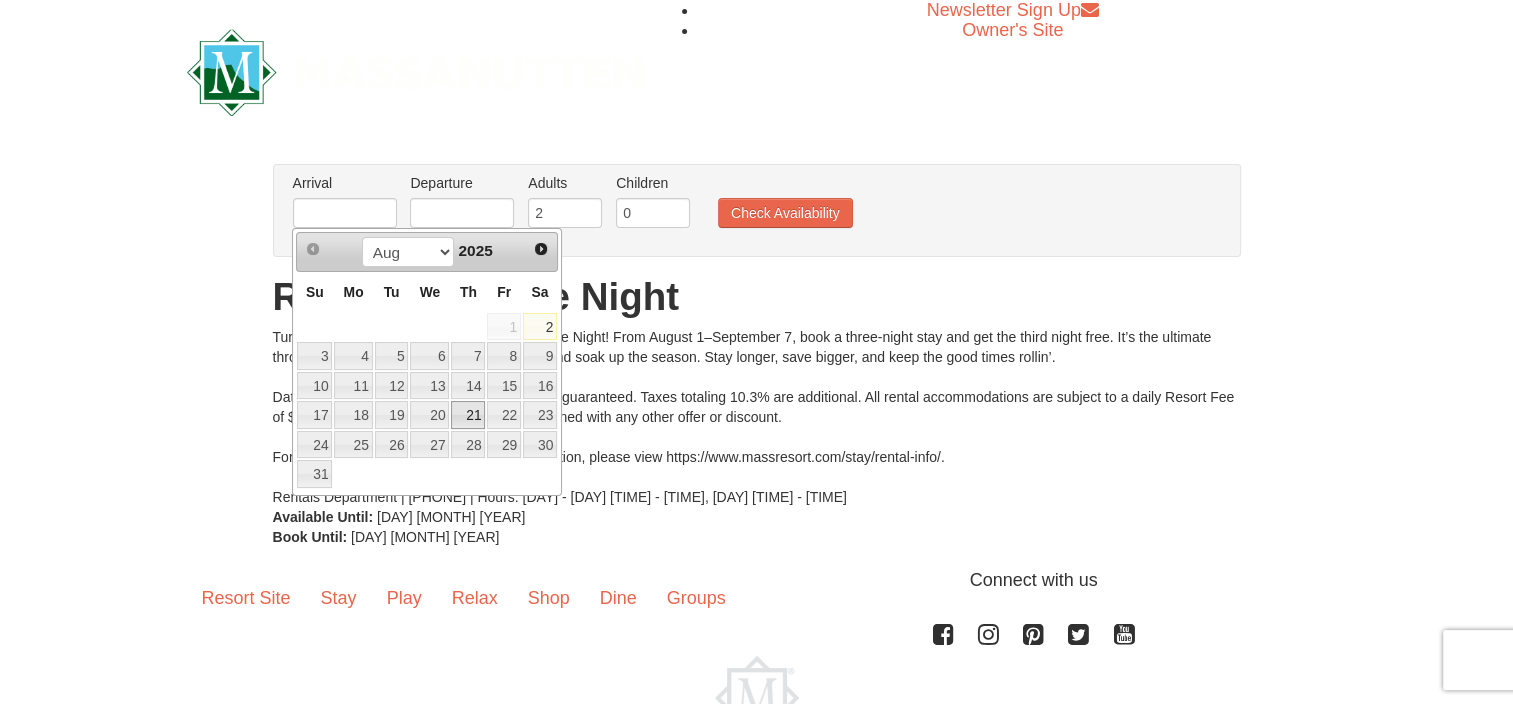 click on "21" at bounding box center [468, 415] 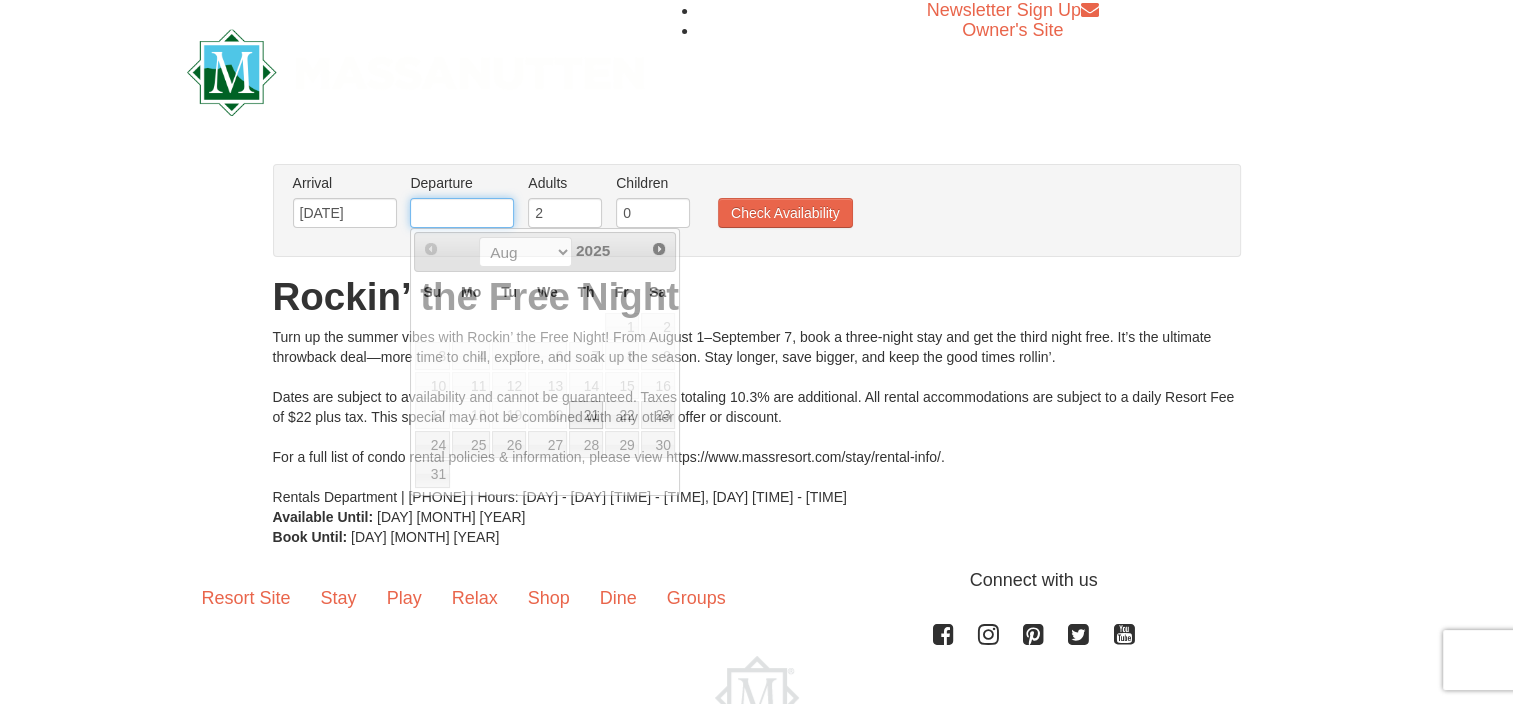 click at bounding box center (462, 213) 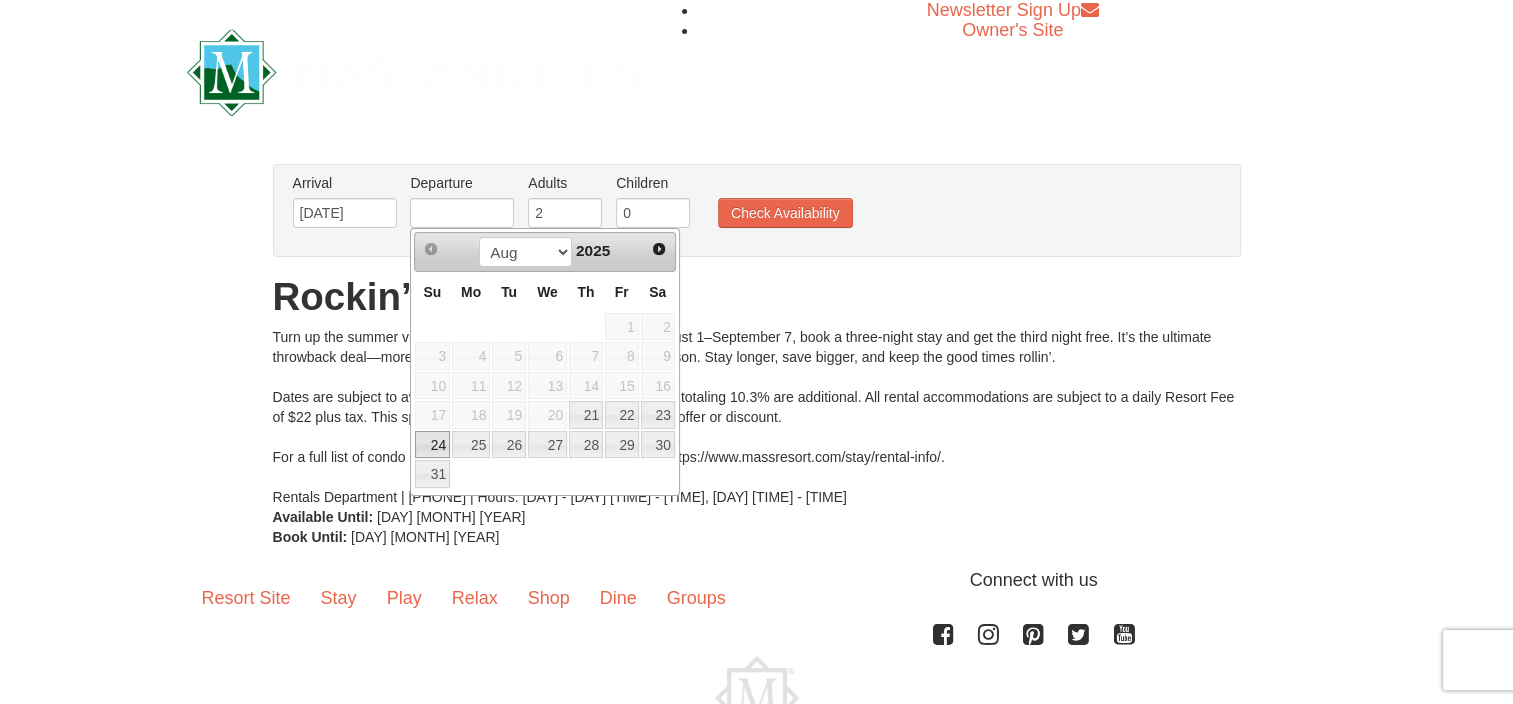 click on "24" at bounding box center [432, 445] 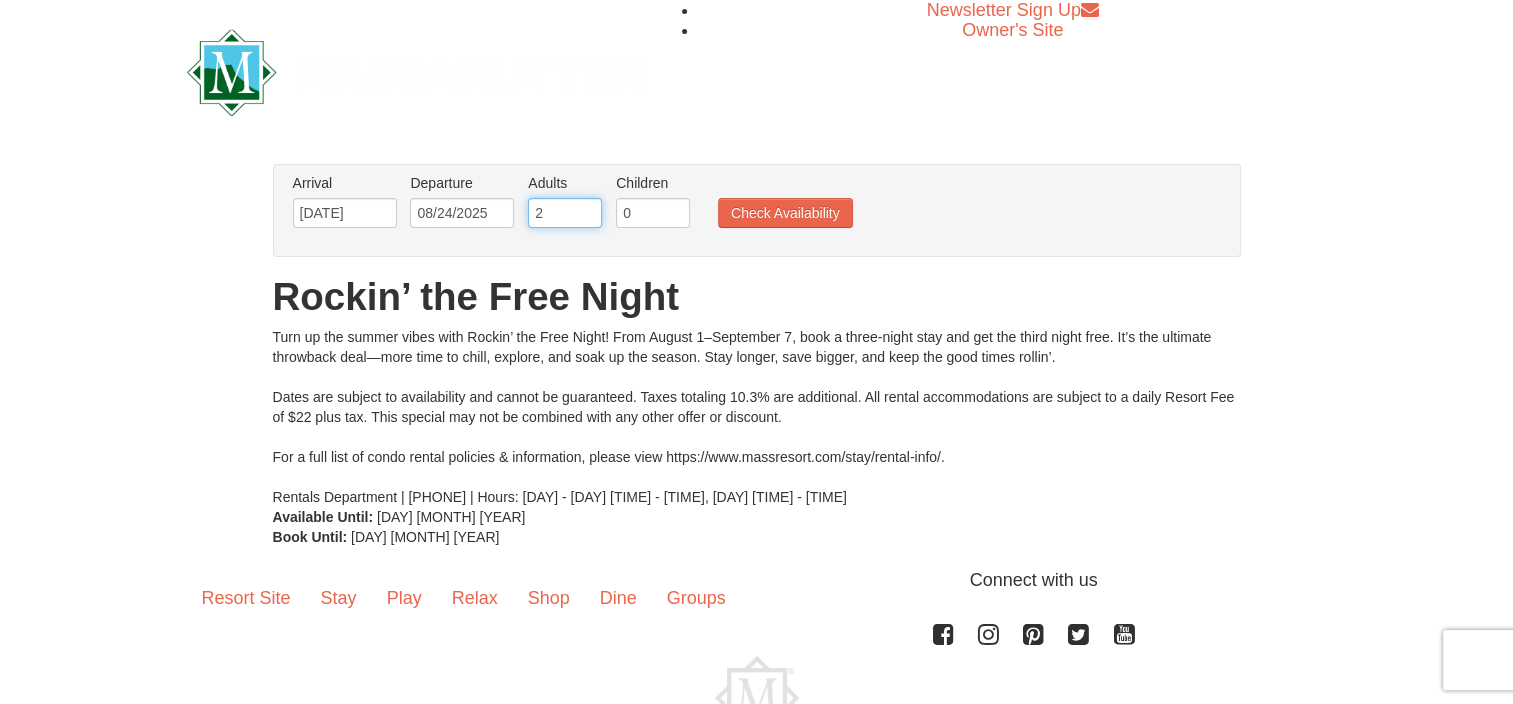 click on "2" at bounding box center (565, 213) 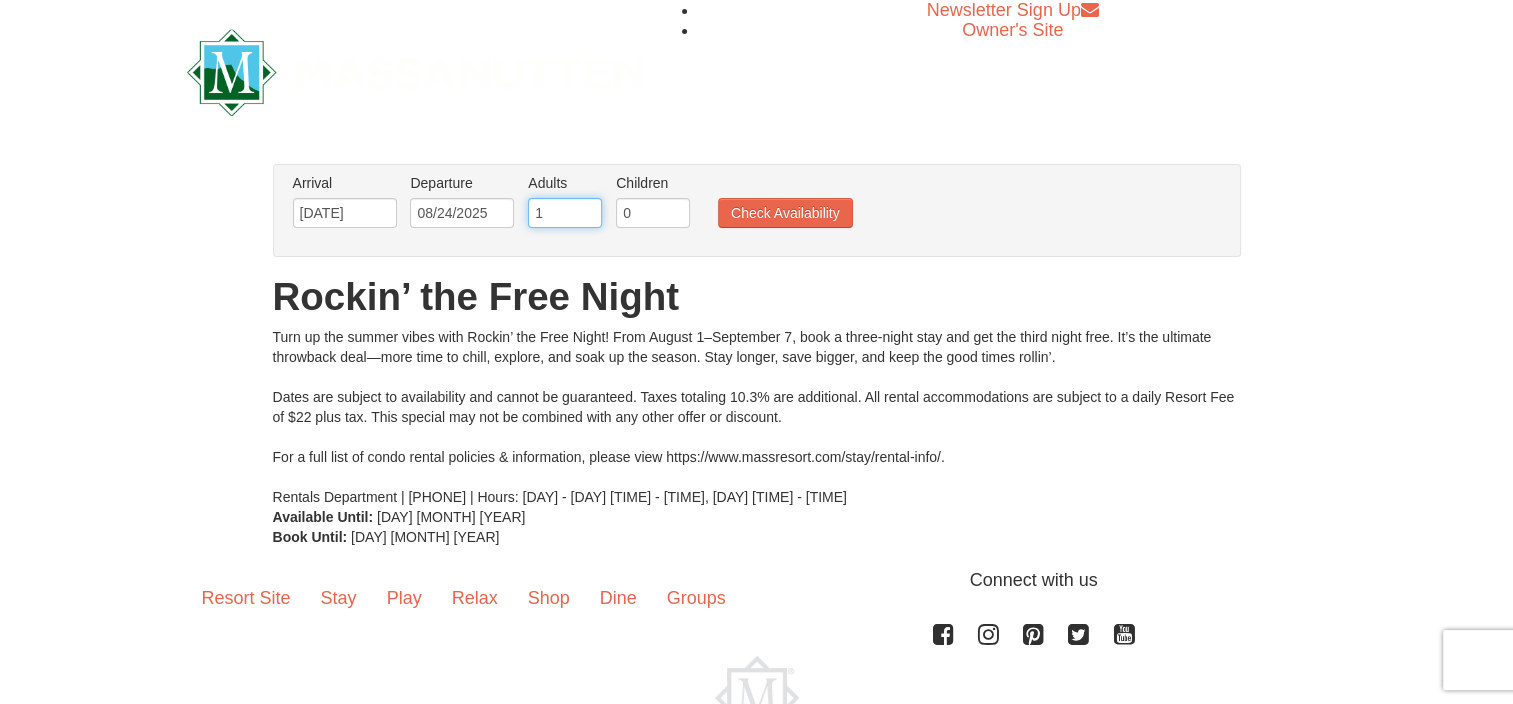 type on "1" 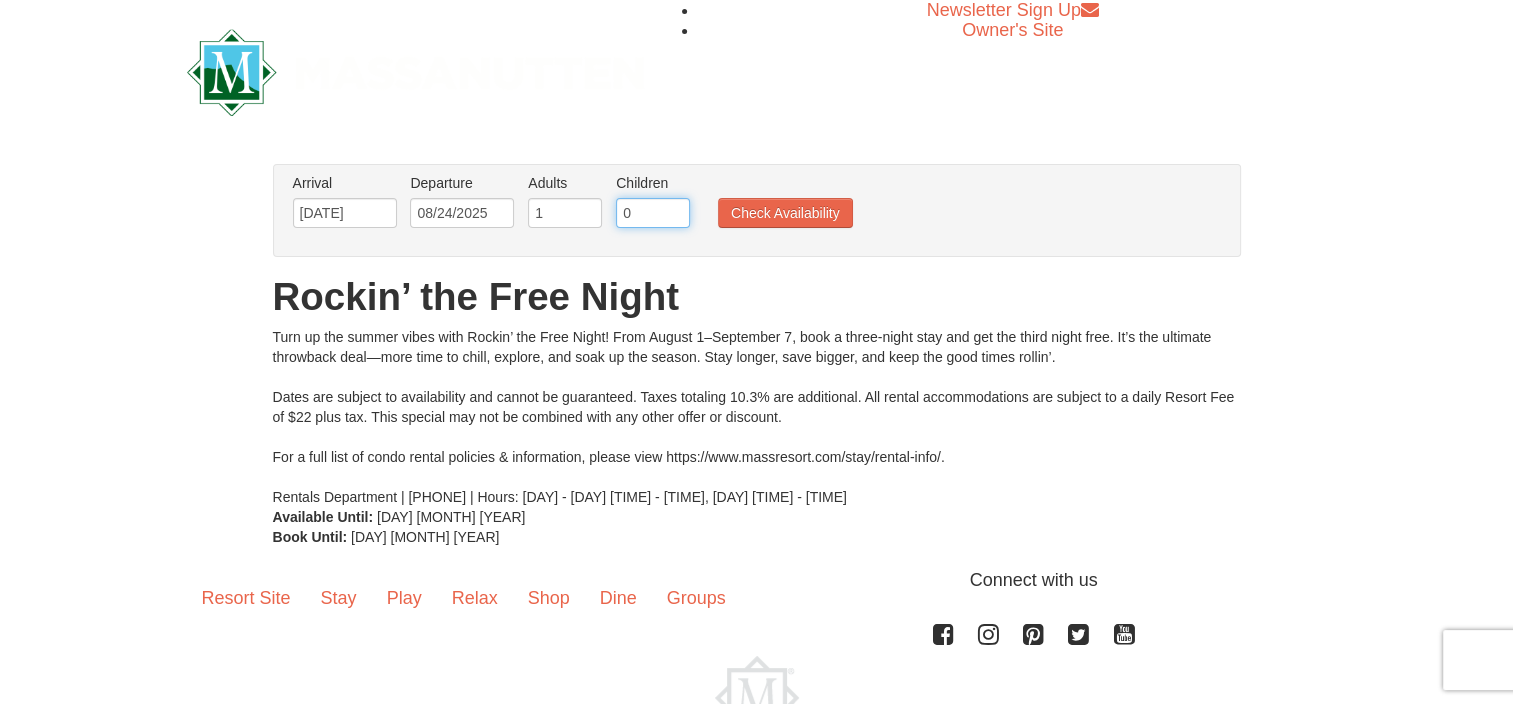 click on "0" at bounding box center (653, 213) 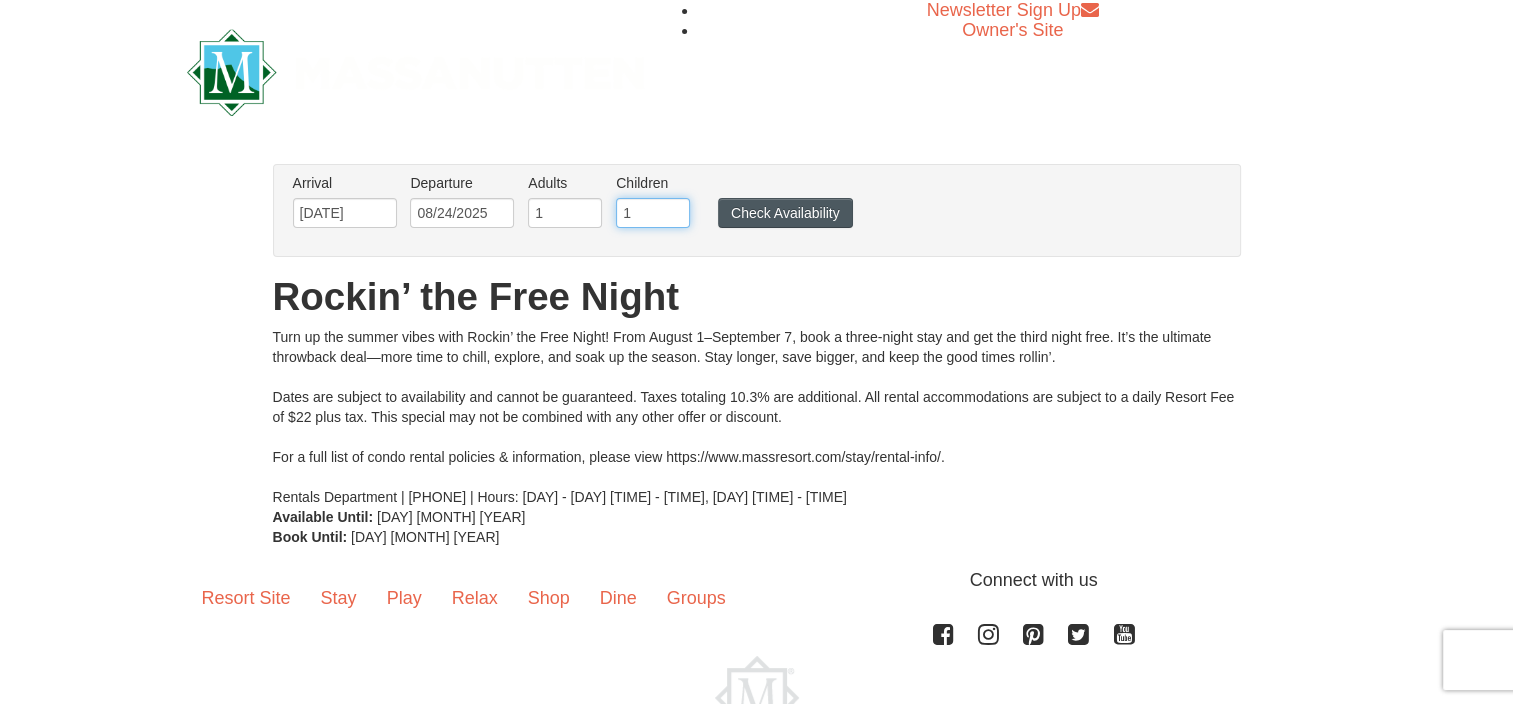 type on "1" 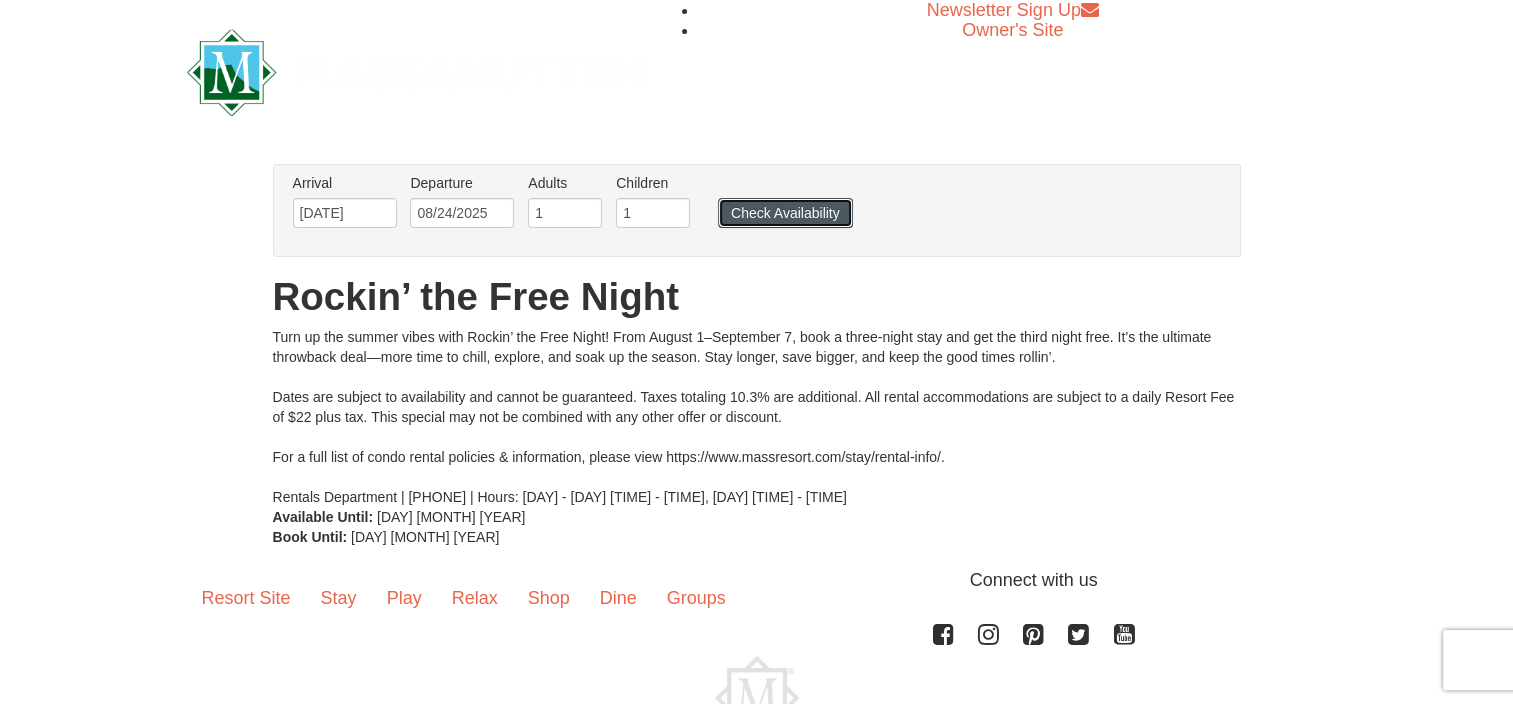 click on "Check Availability" at bounding box center (785, 213) 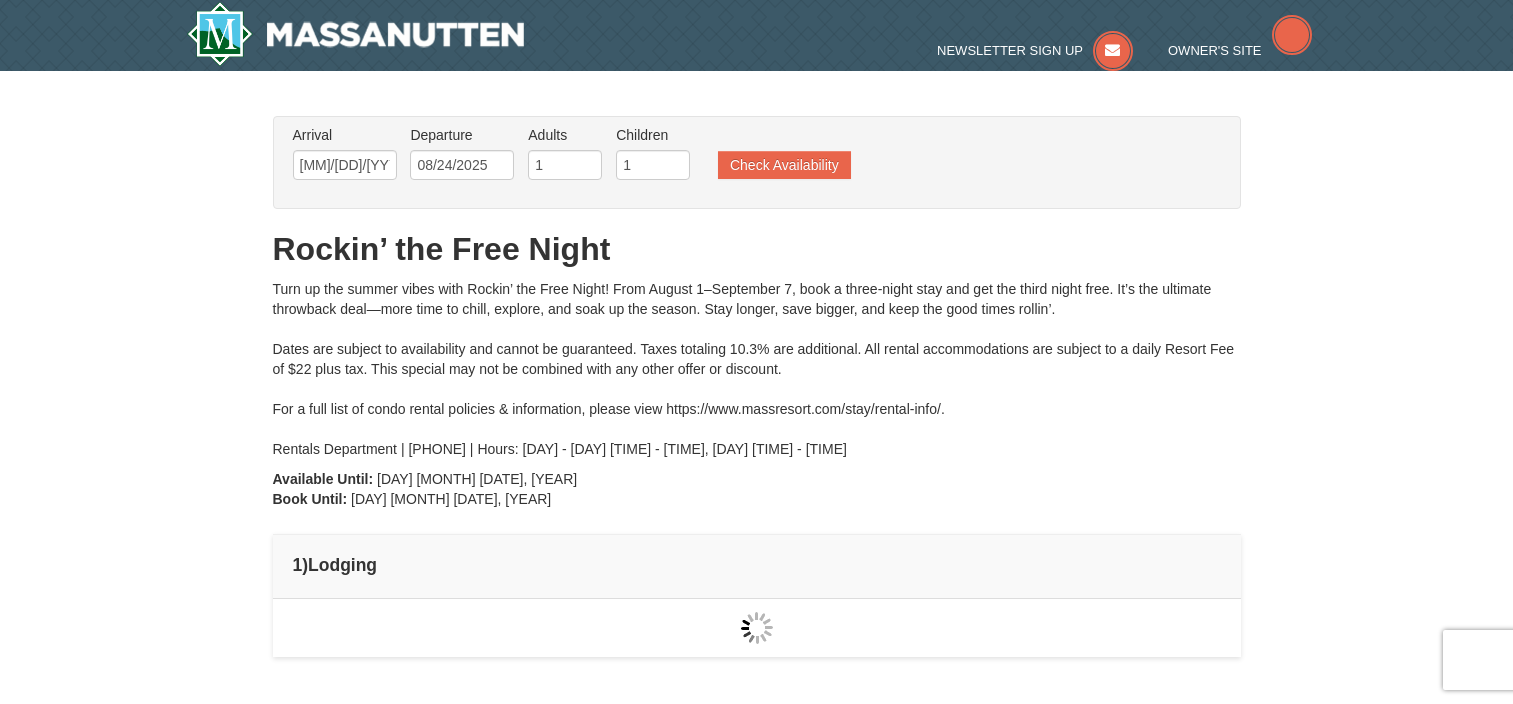 scroll, scrollTop: 0, scrollLeft: 0, axis: both 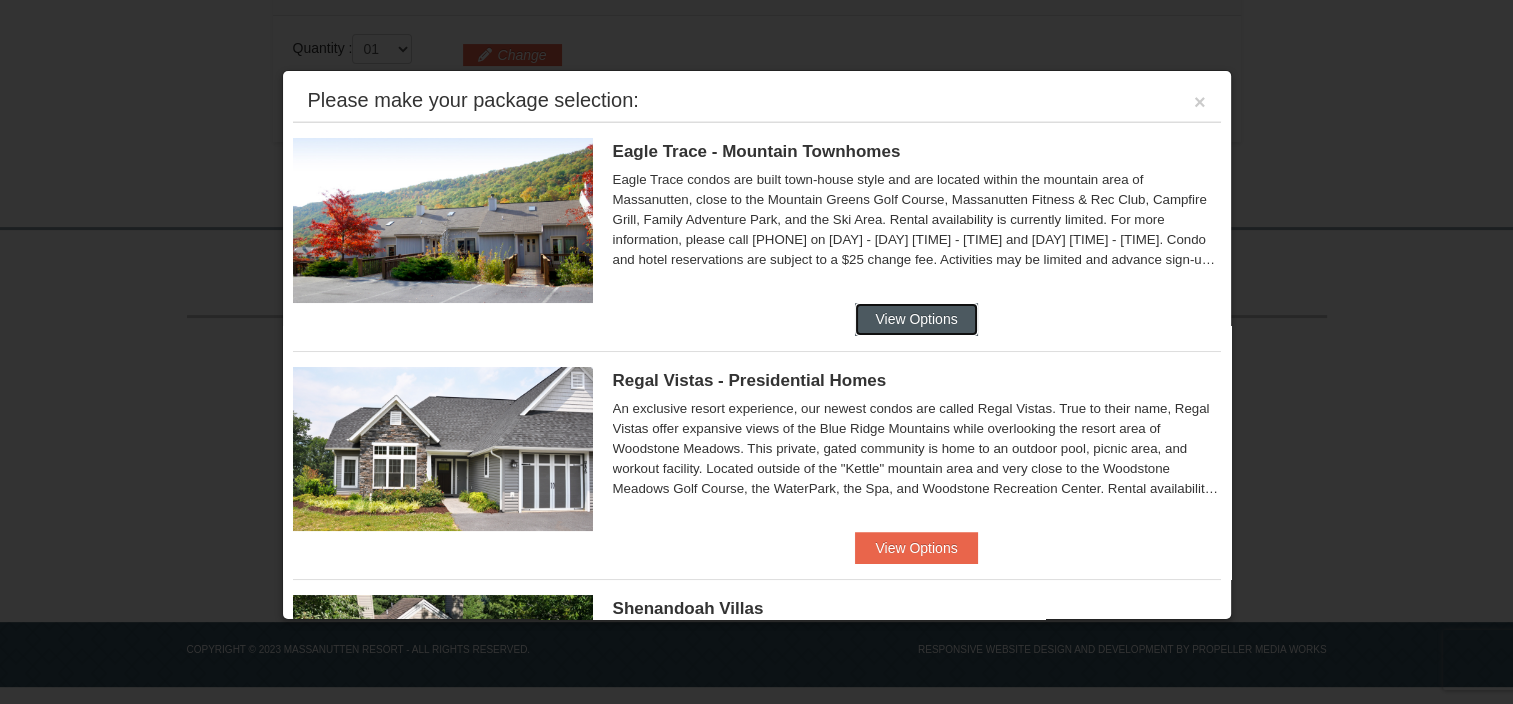 click on "View Options" at bounding box center (916, 319) 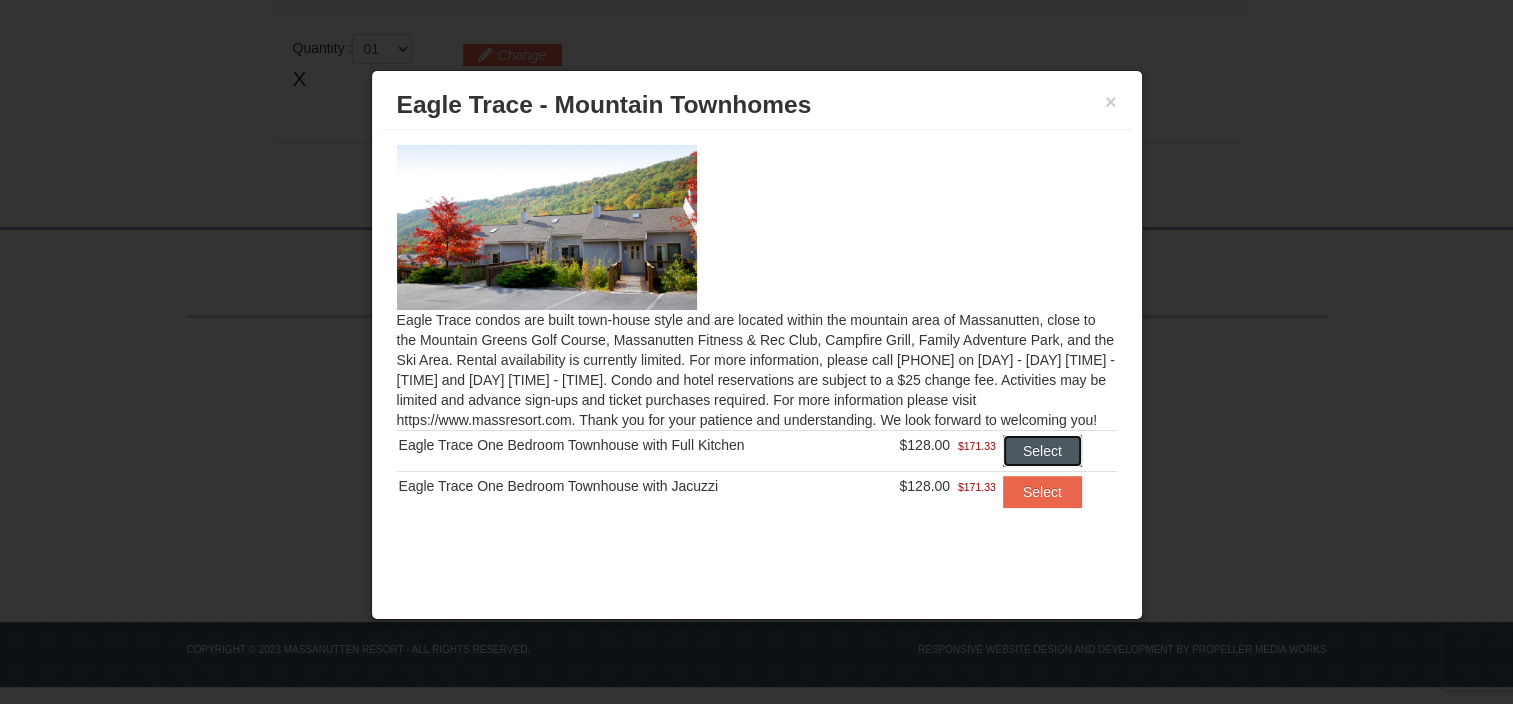 click on "Select" at bounding box center [1042, 451] 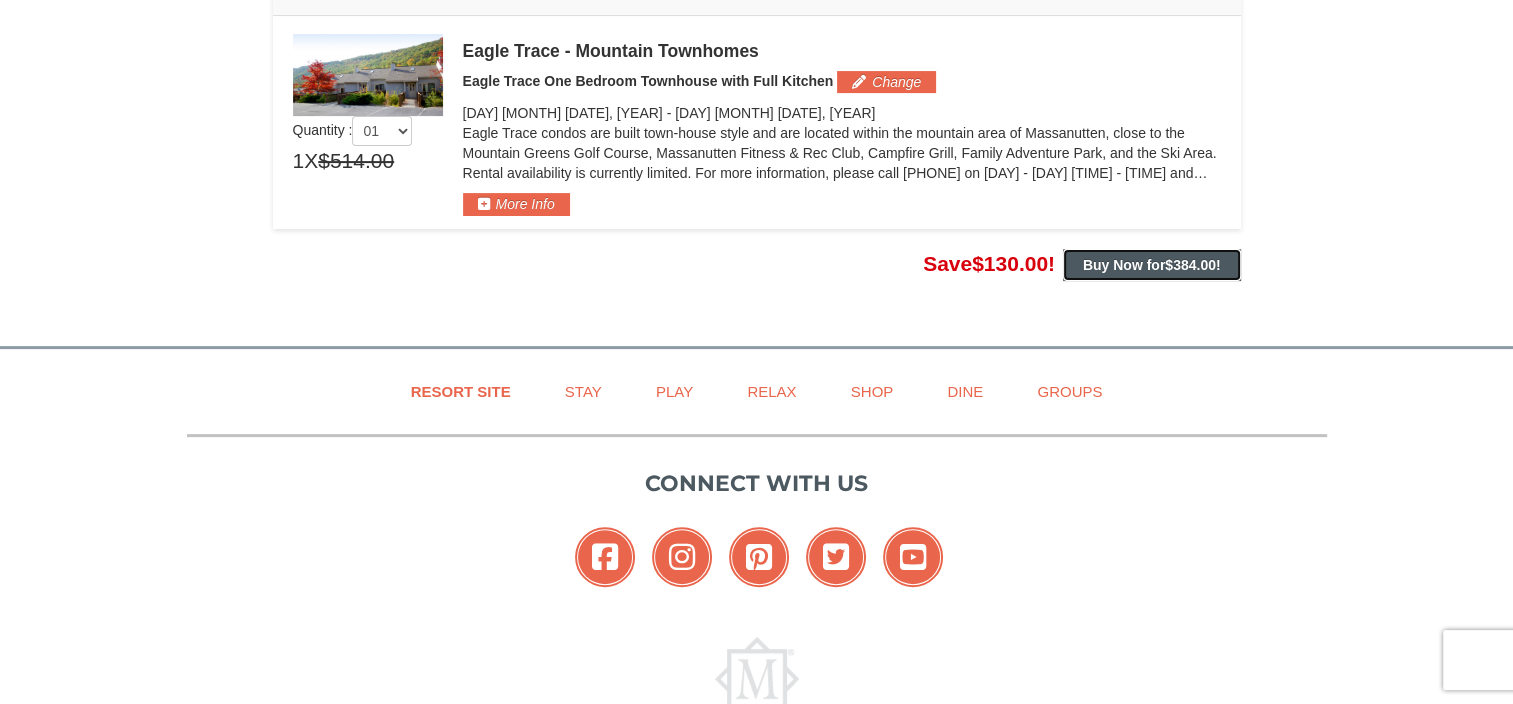 click on "$384.00" at bounding box center (1190, 265) 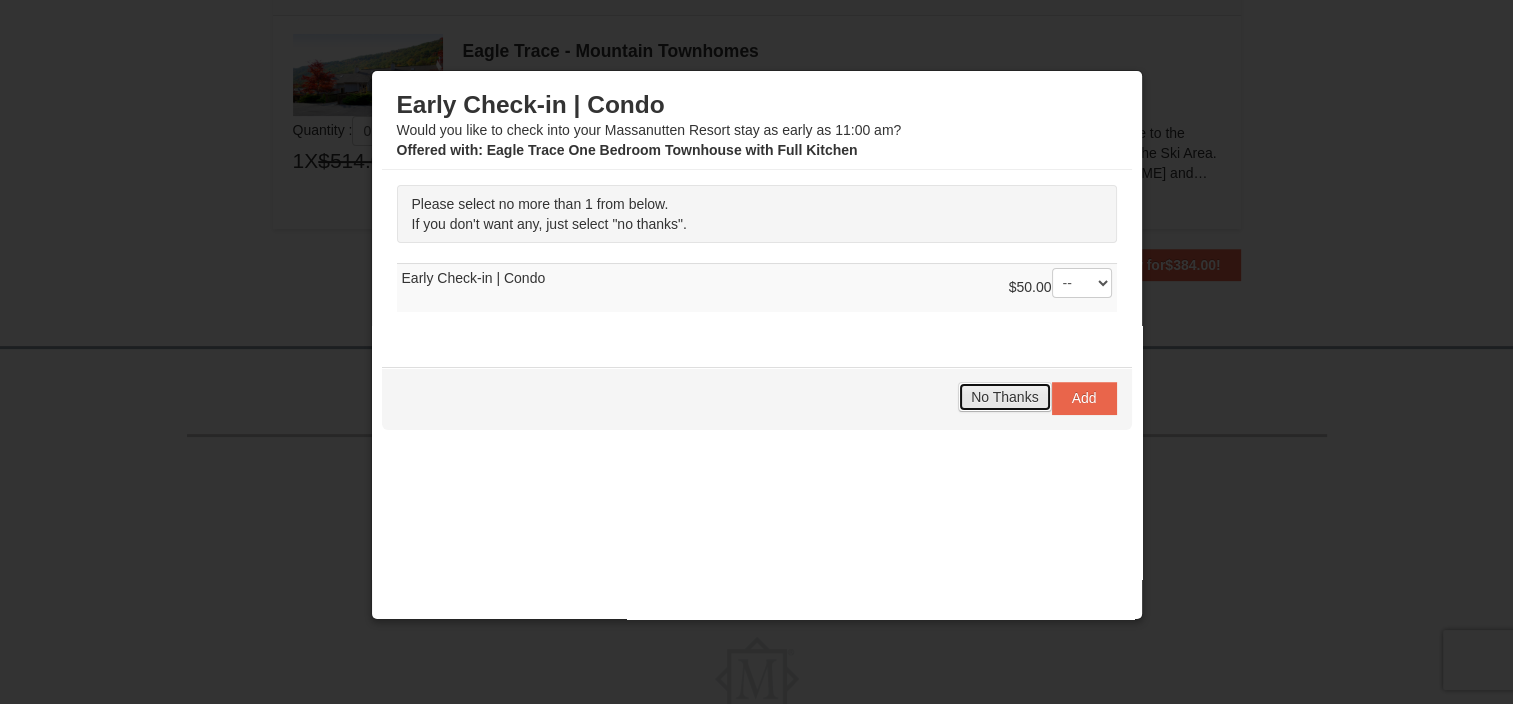 click on "No Thanks" at bounding box center (1004, 397) 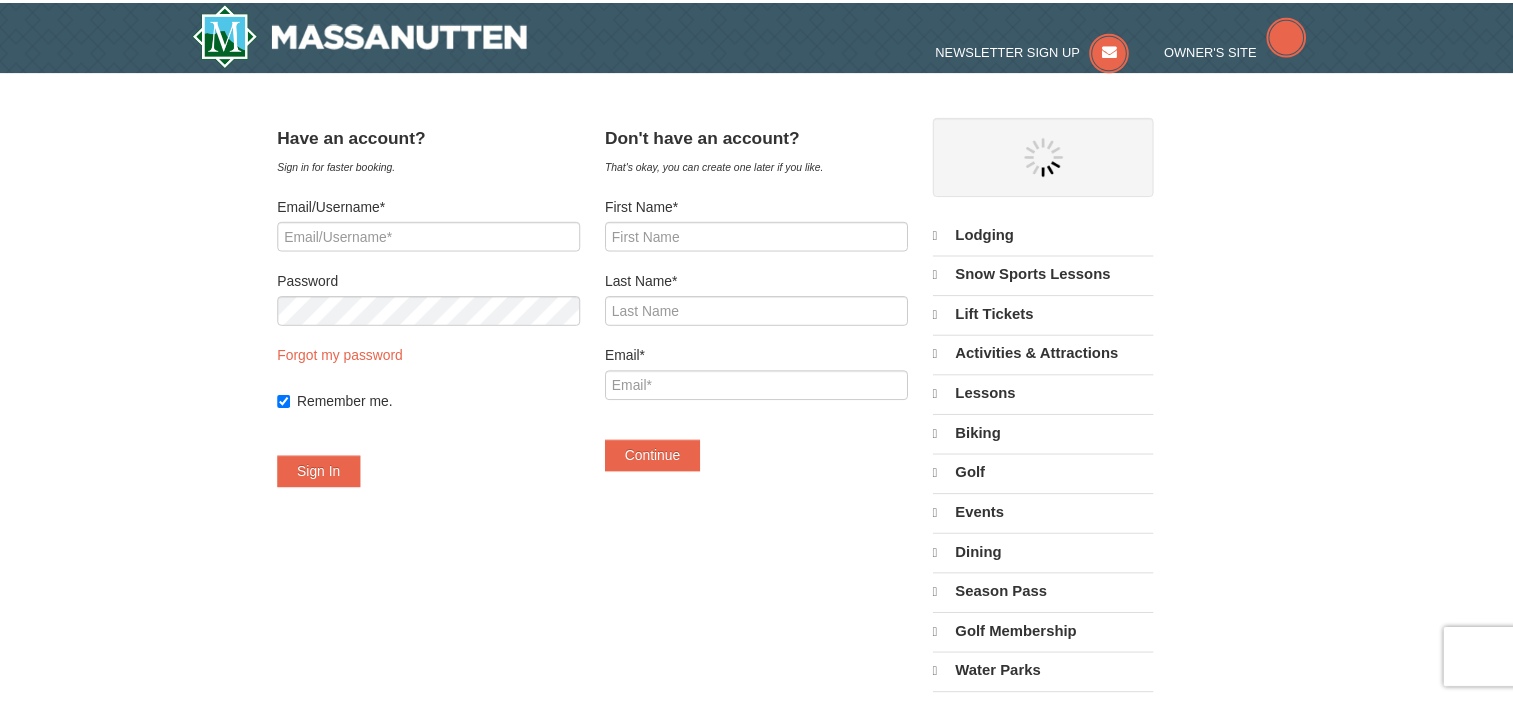 scroll, scrollTop: 0, scrollLeft: 0, axis: both 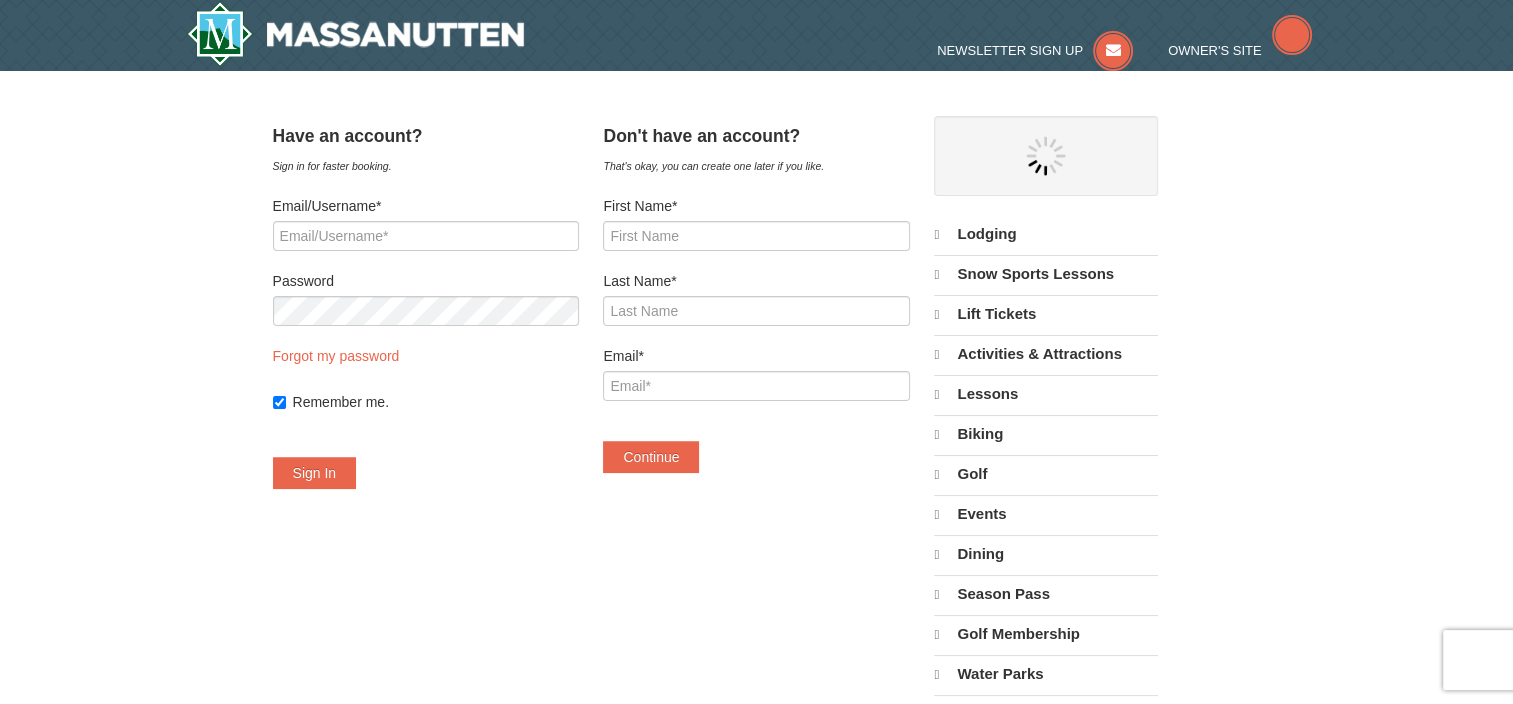 select on "8" 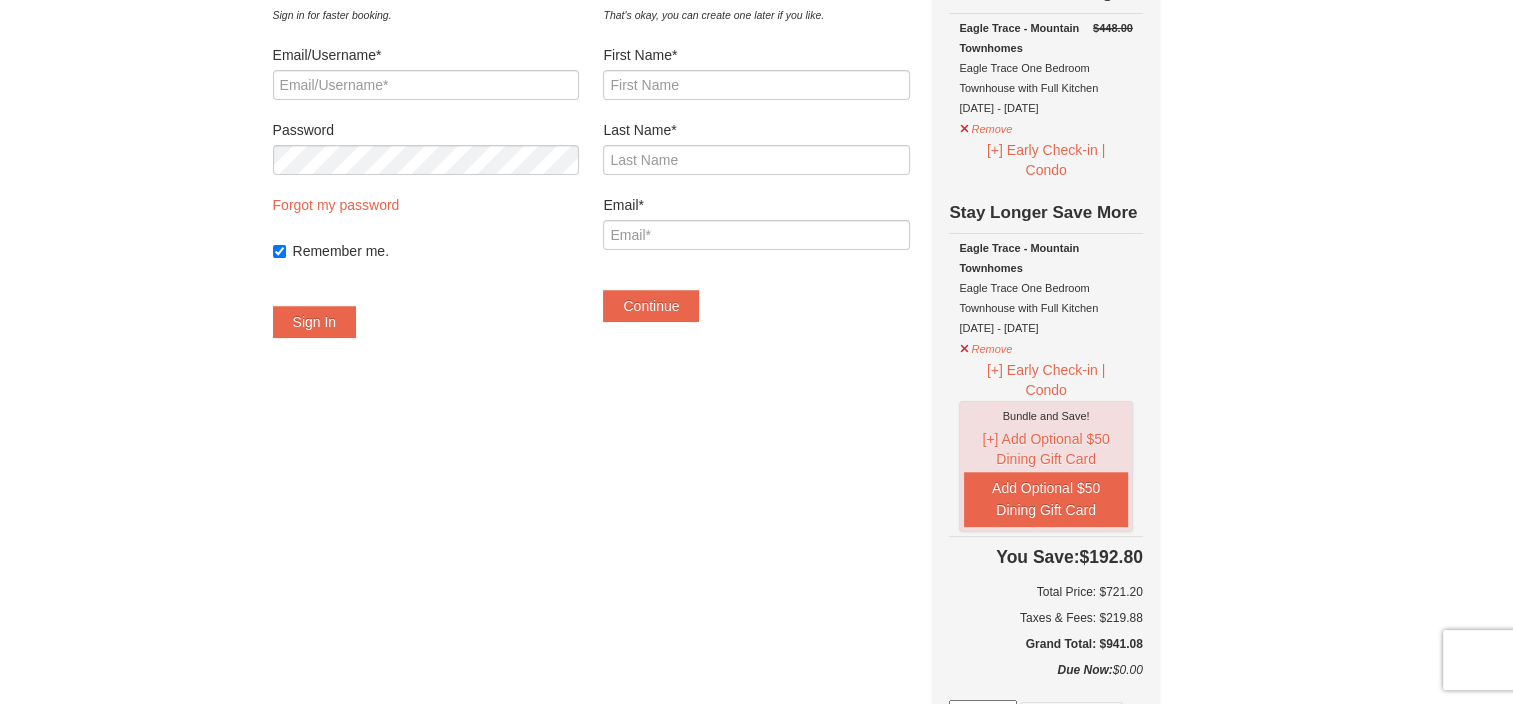 scroll, scrollTop: 77, scrollLeft: 0, axis: vertical 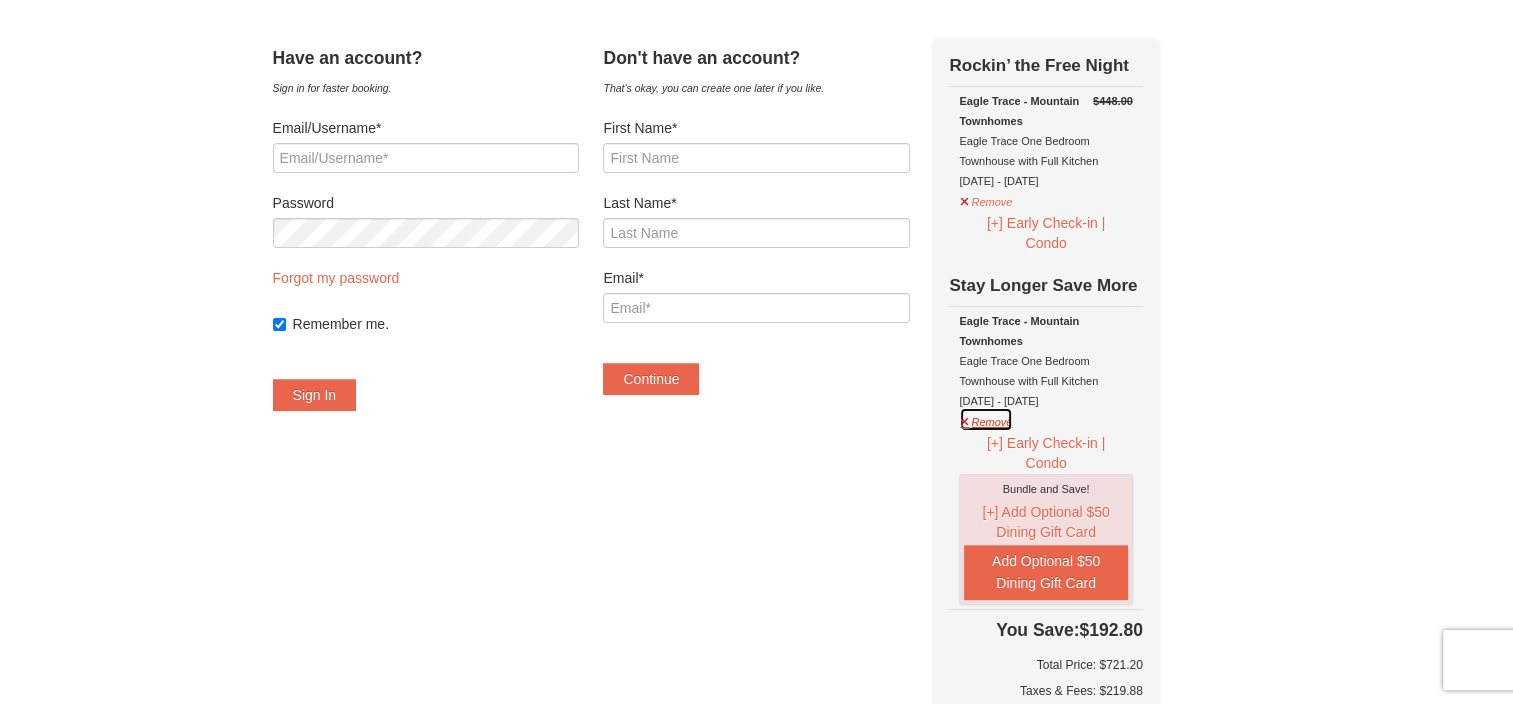 click on "Remove" at bounding box center (986, 419) 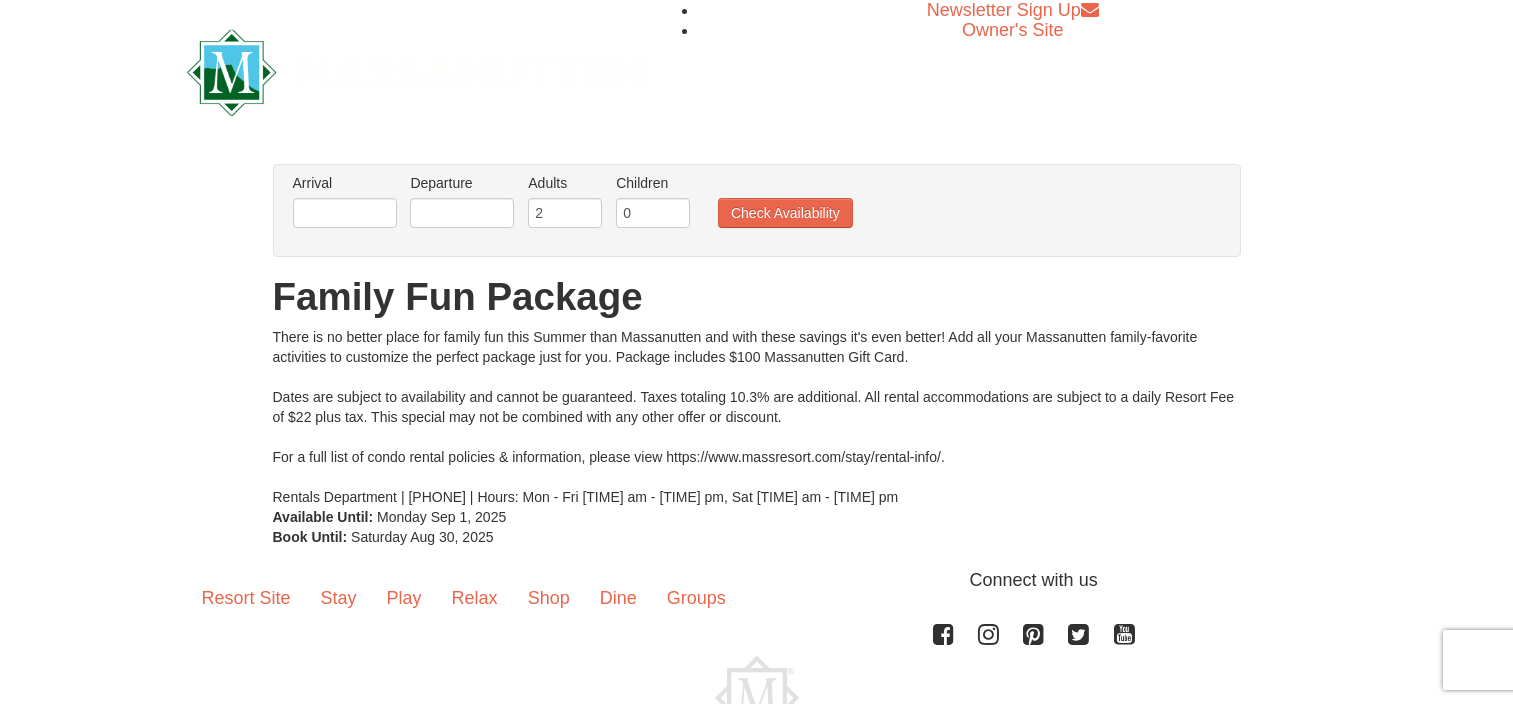 scroll, scrollTop: 0, scrollLeft: 0, axis: both 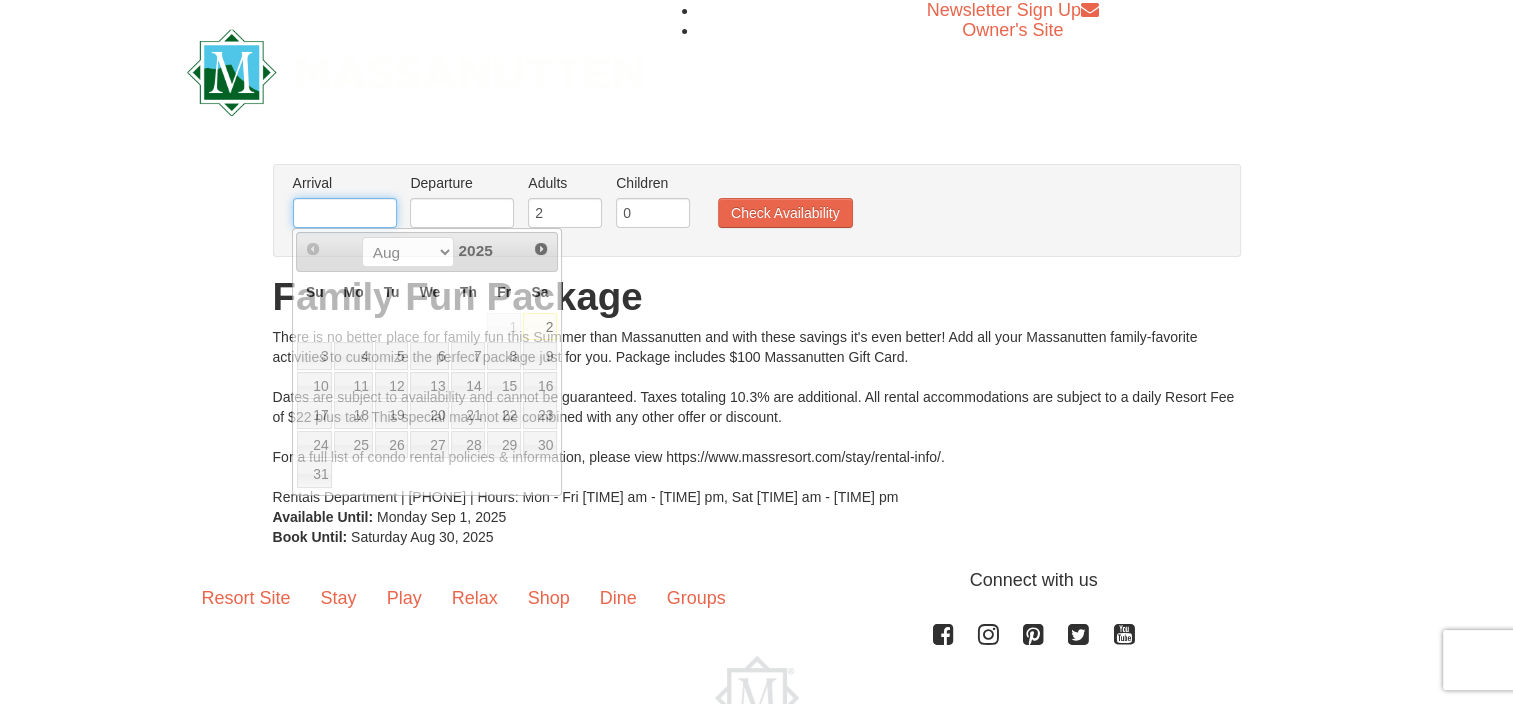 click at bounding box center (345, 213) 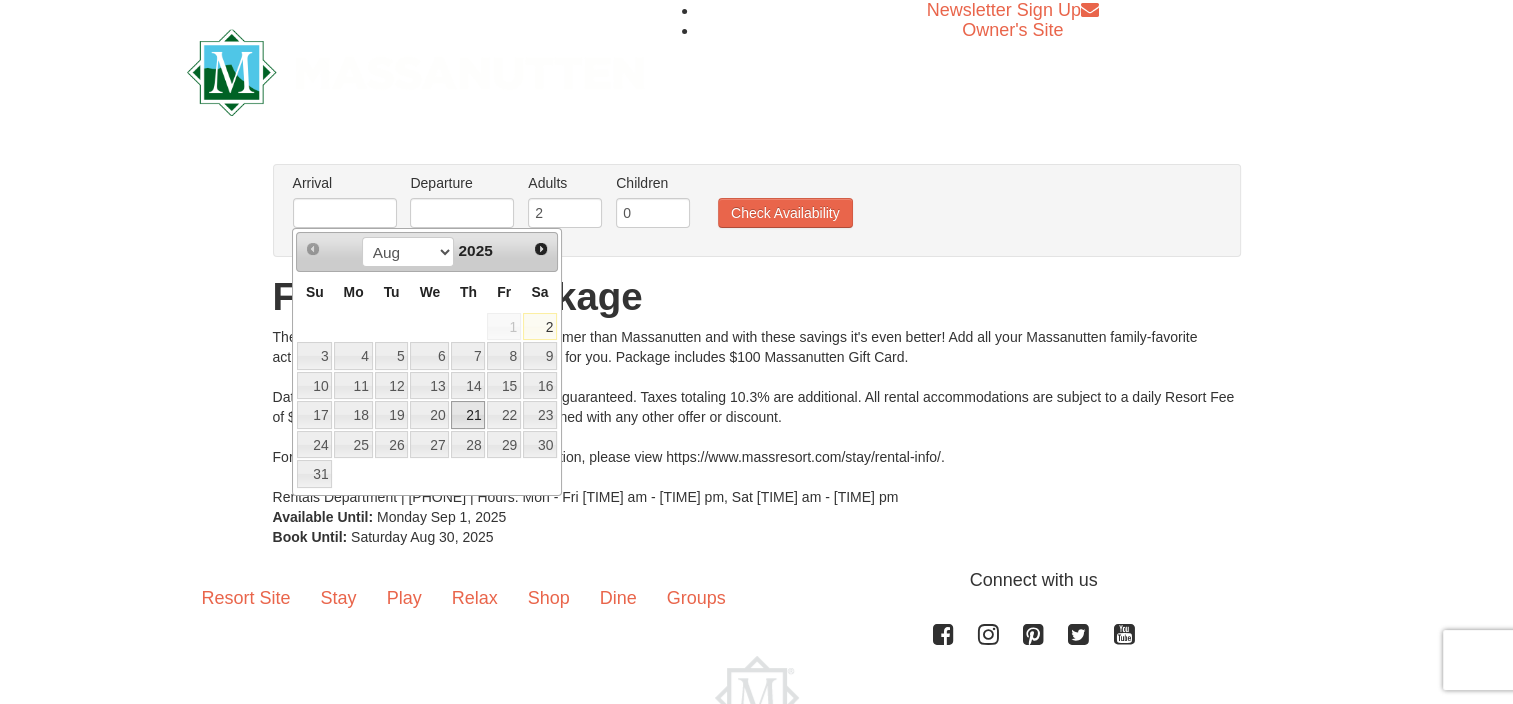click on "21" at bounding box center [468, 415] 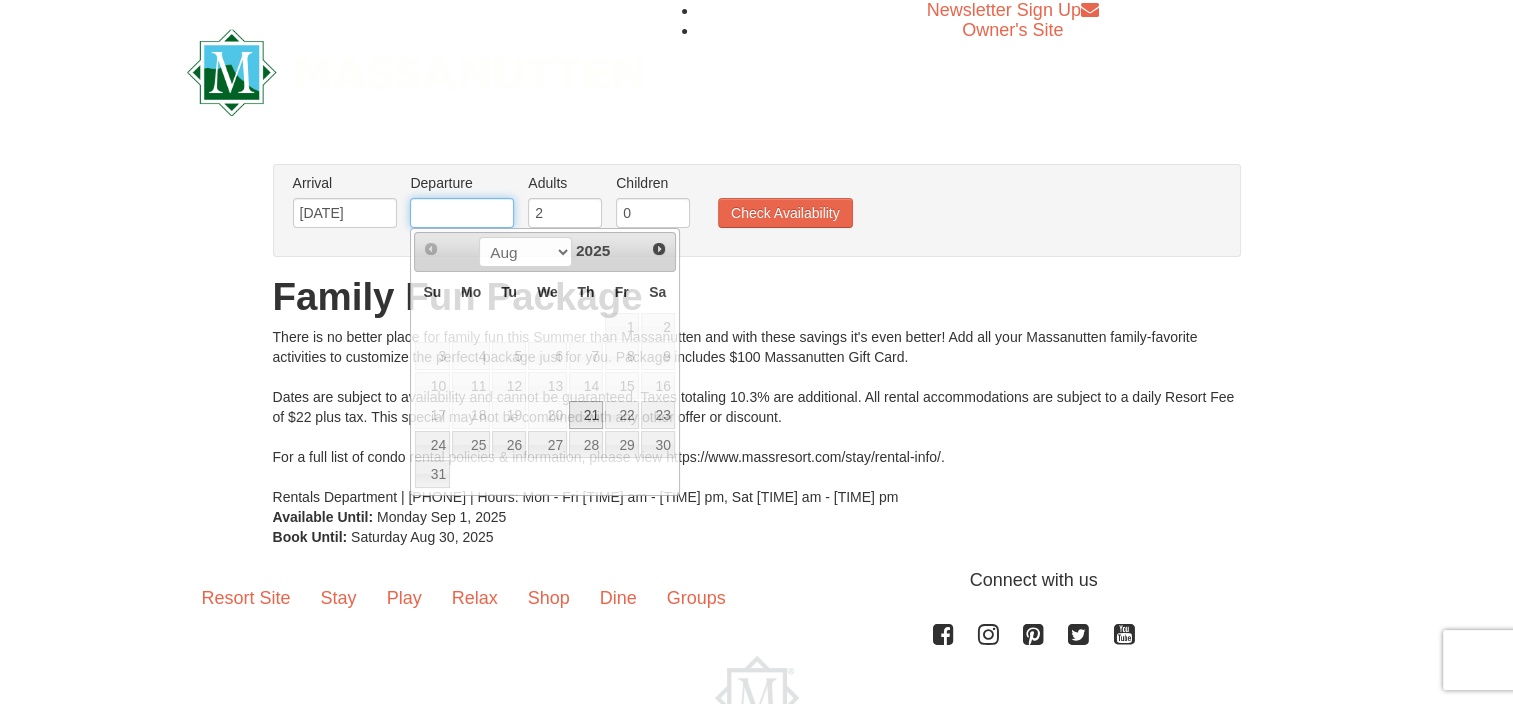 click at bounding box center [462, 213] 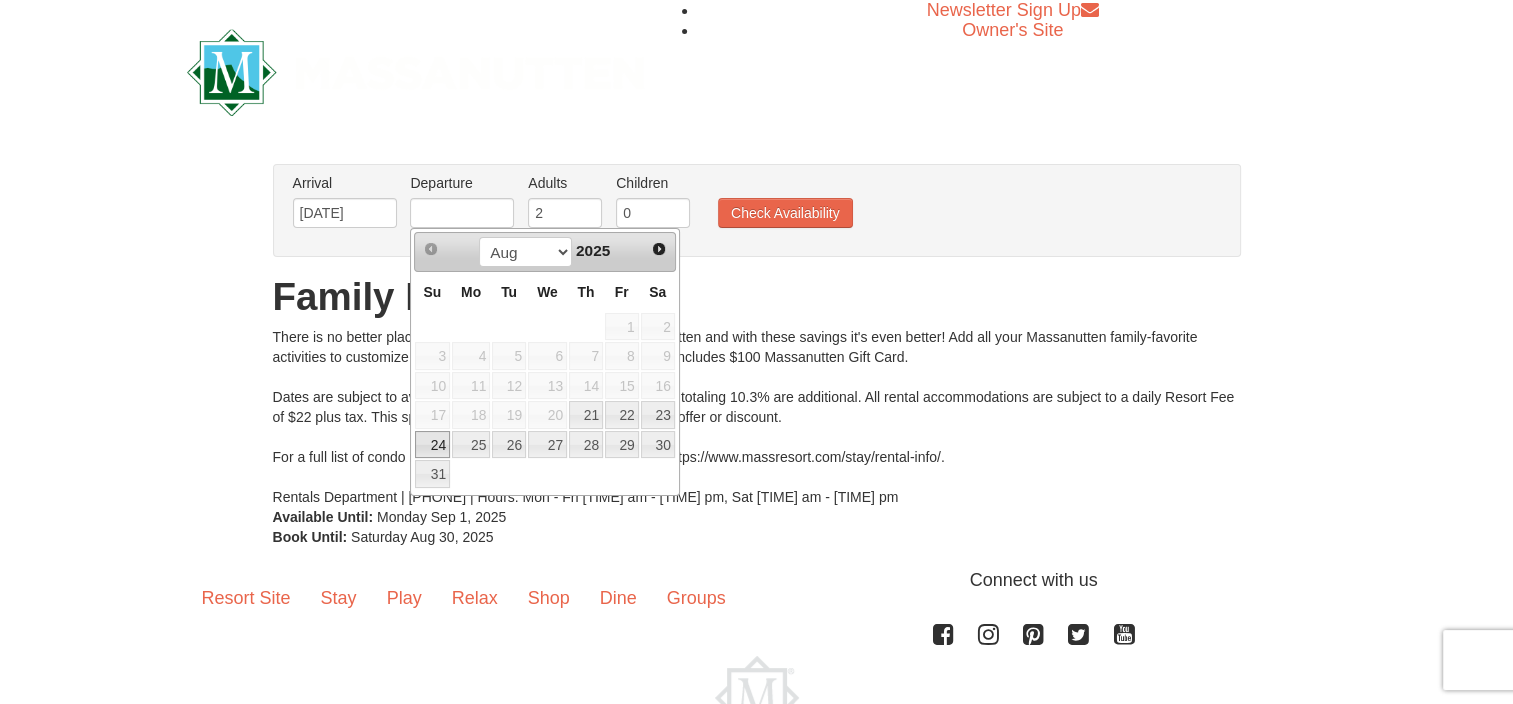click on "24" at bounding box center [432, 445] 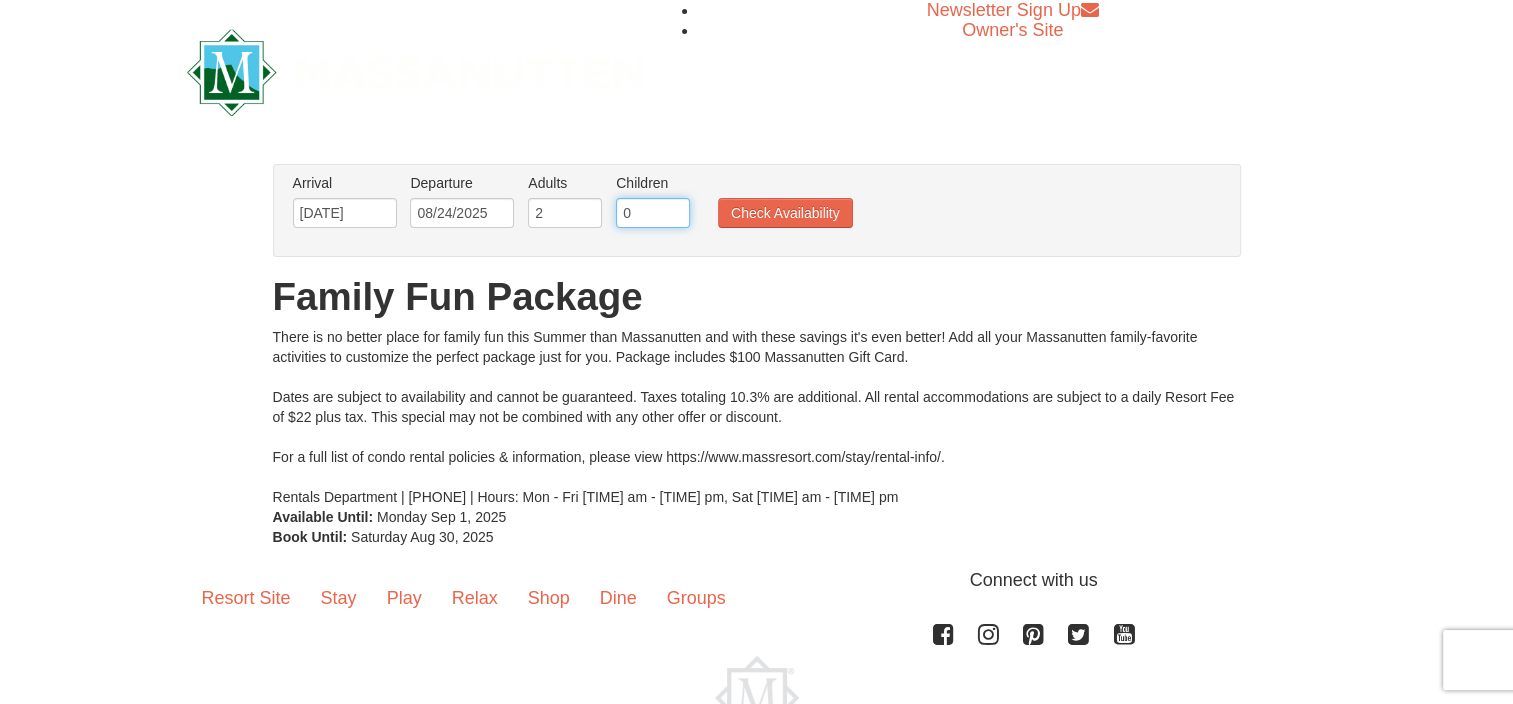click on "0" at bounding box center (653, 213) 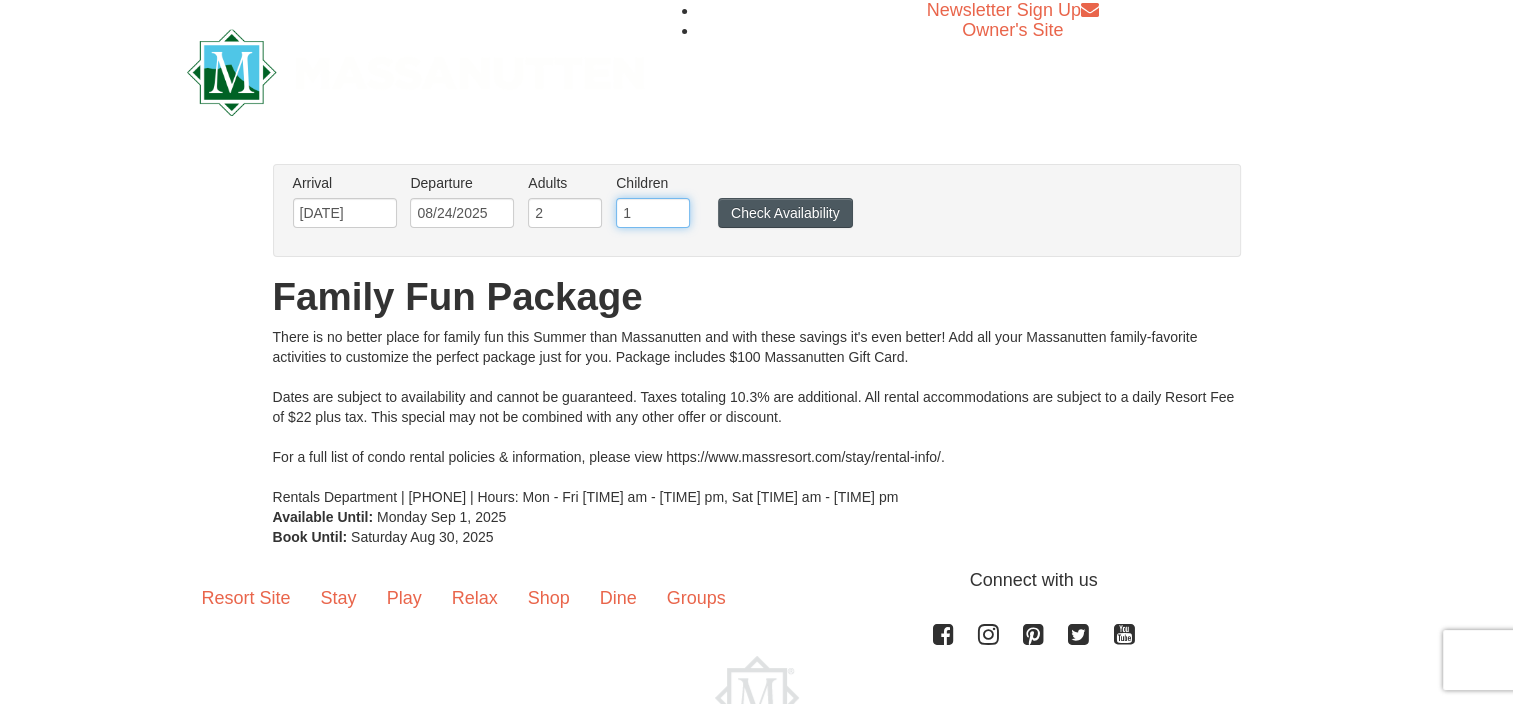 type on "1" 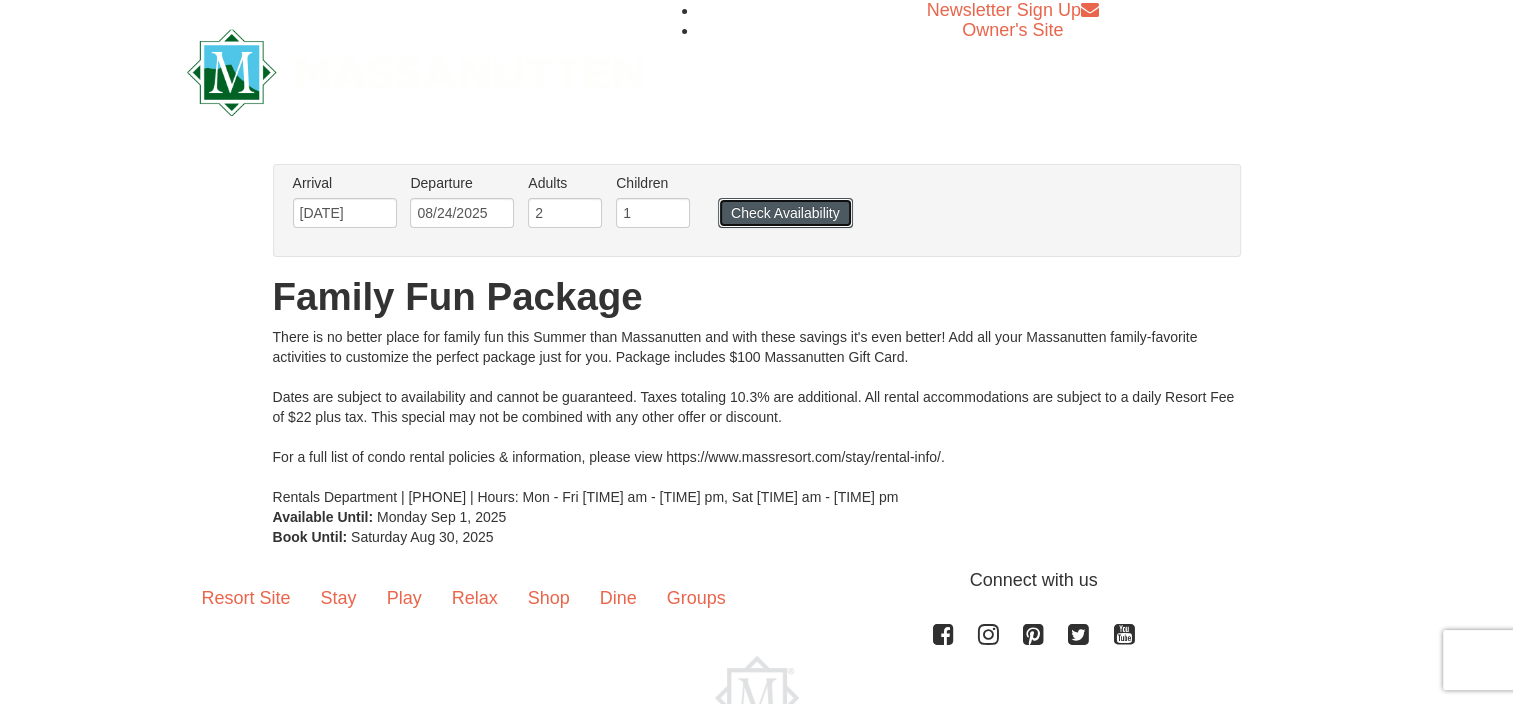 click on "Check Availability" at bounding box center [785, 213] 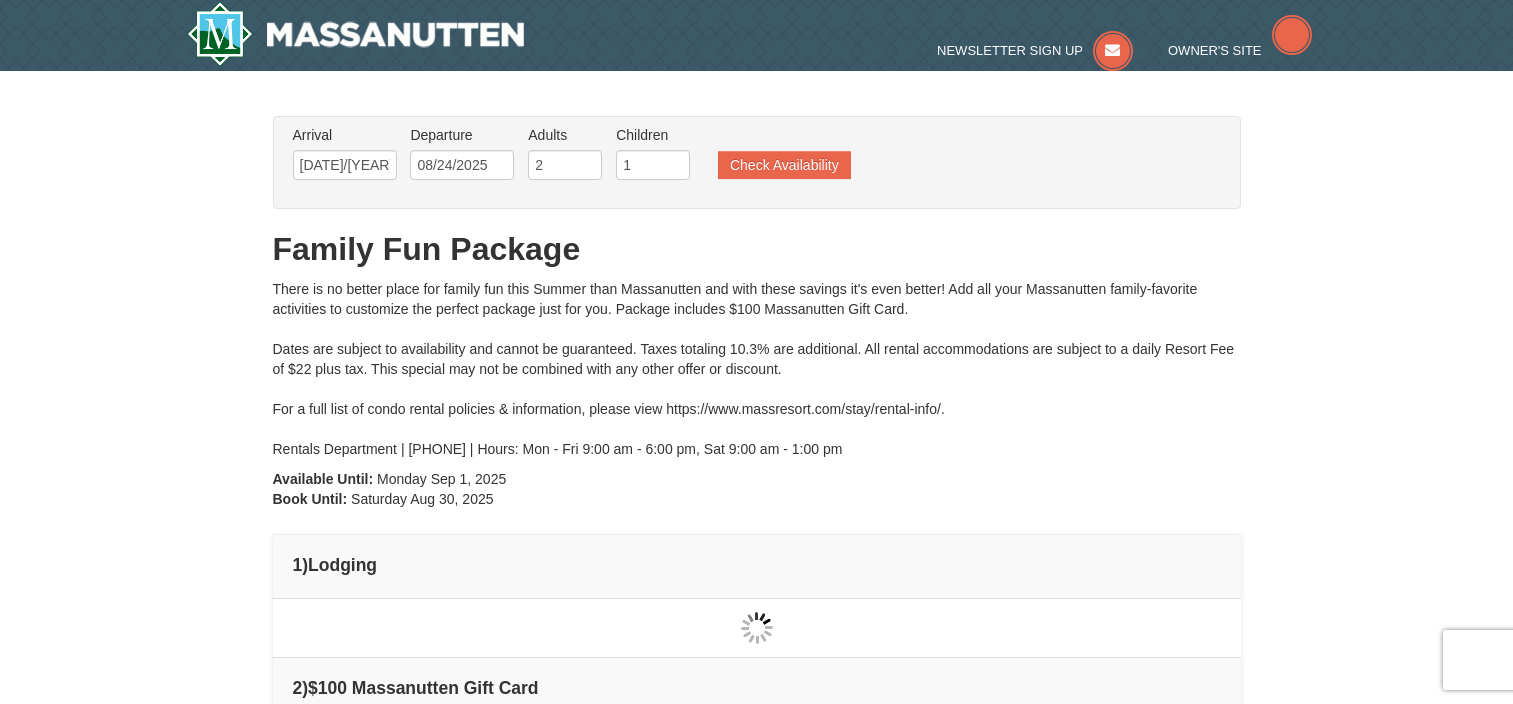 scroll, scrollTop: 0, scrollLeft: 0, axis: both 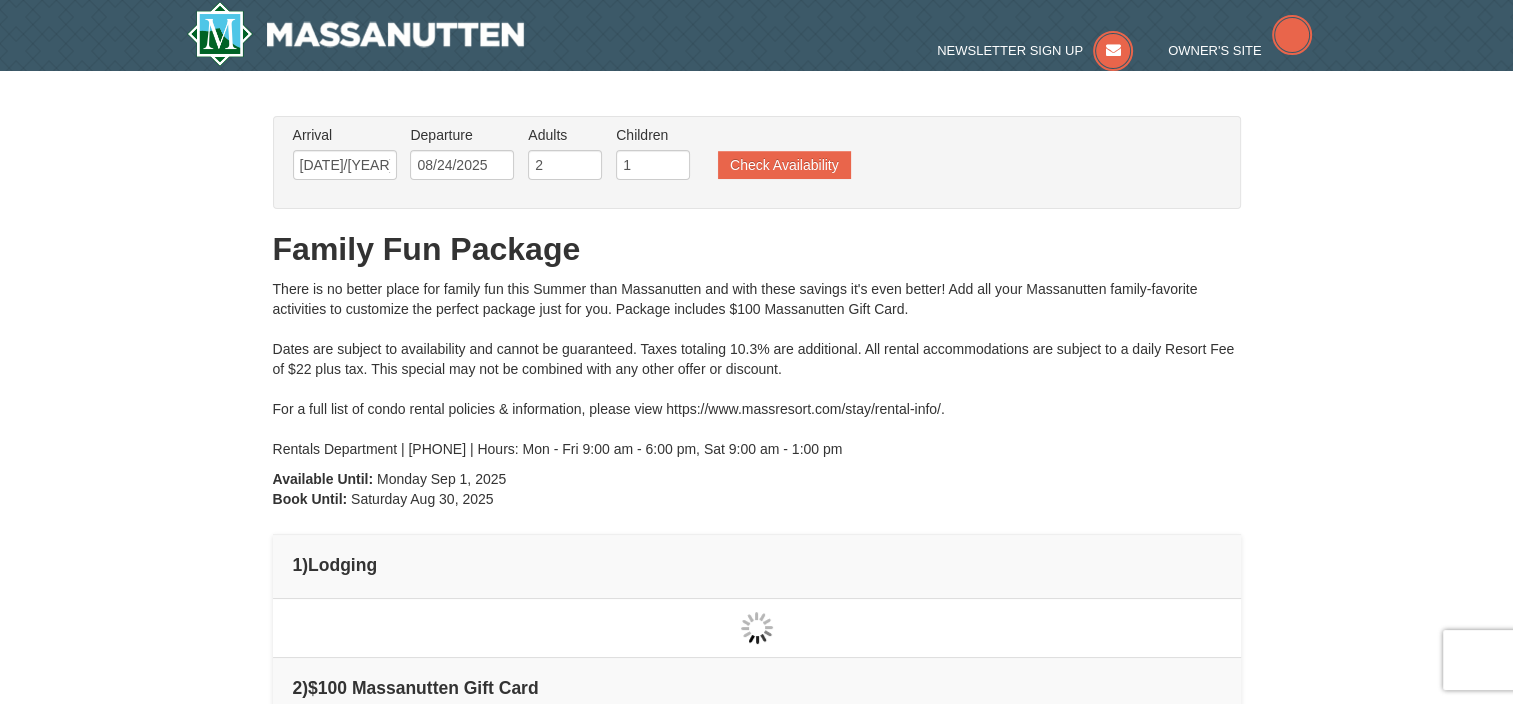 type on "[DATE]/[YEAR]" 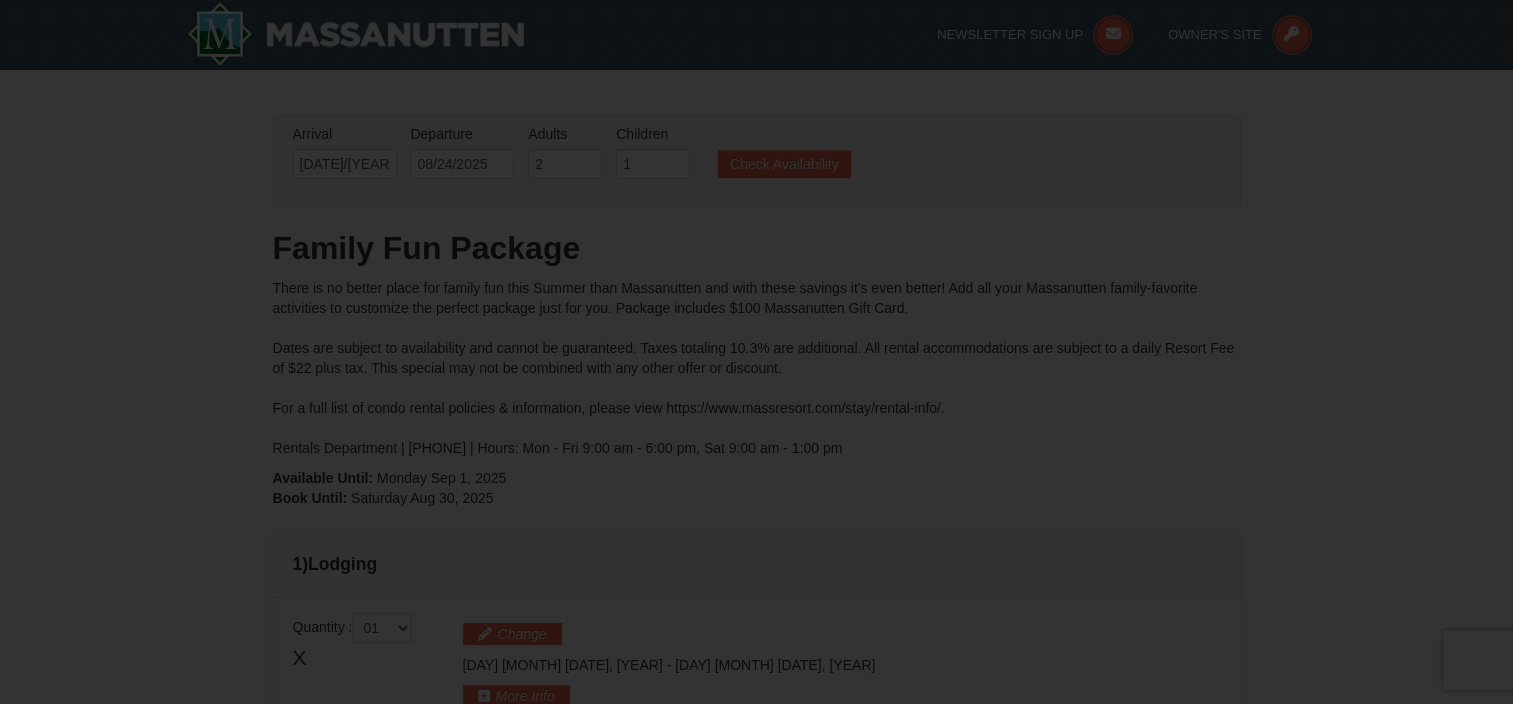 scroll, scrollTop: 186, scrollLeft: 0, axis: vertical 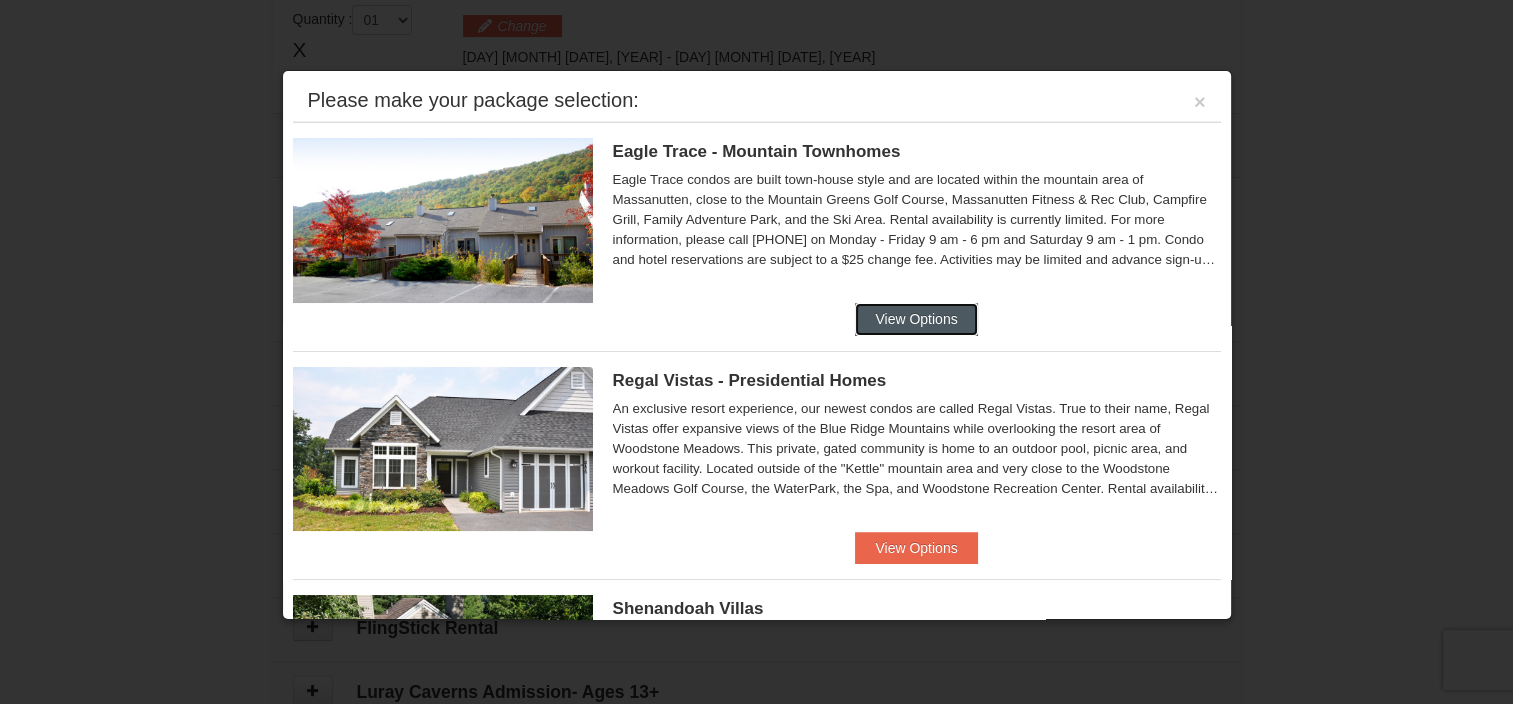 click on "View Options" at bounding box center (916, 319) 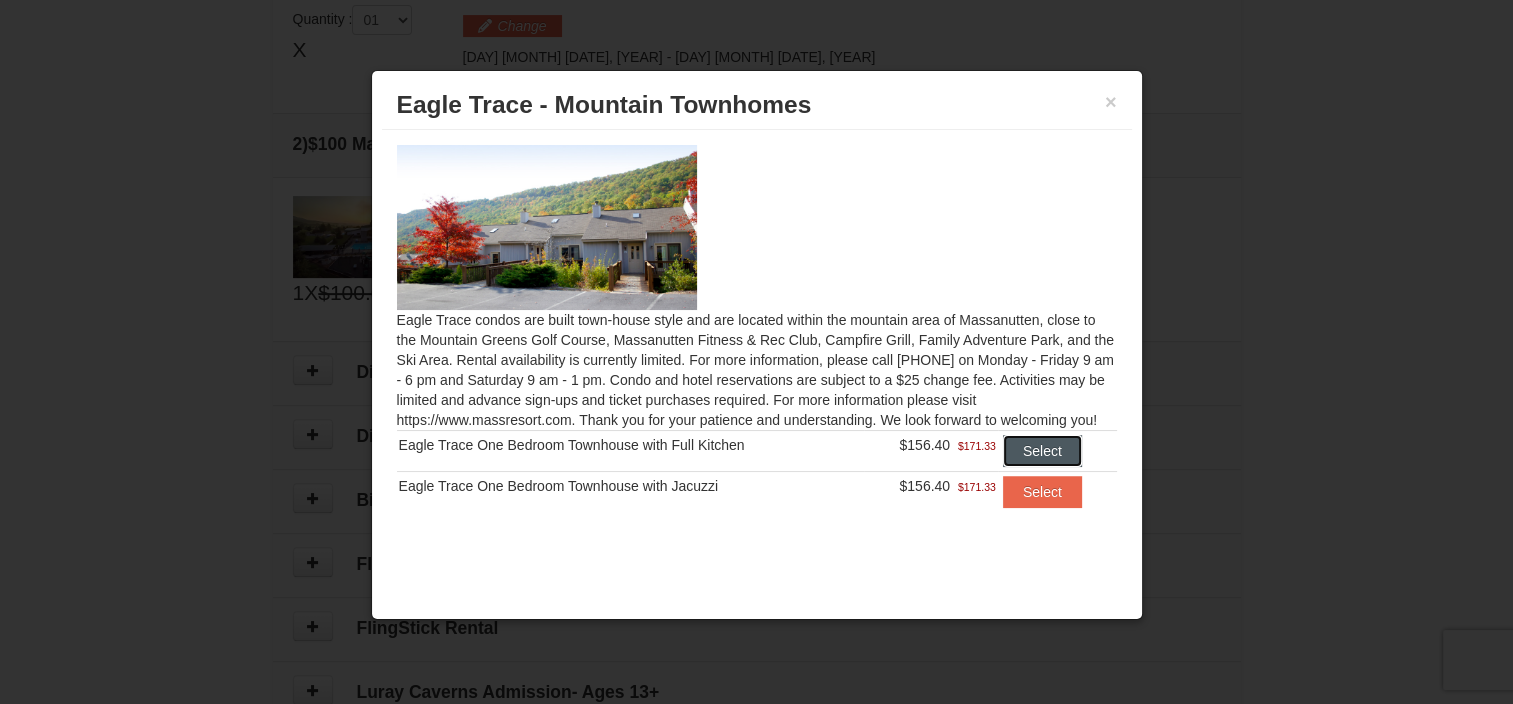 click on "Select" at bounding box center [1042, 451] 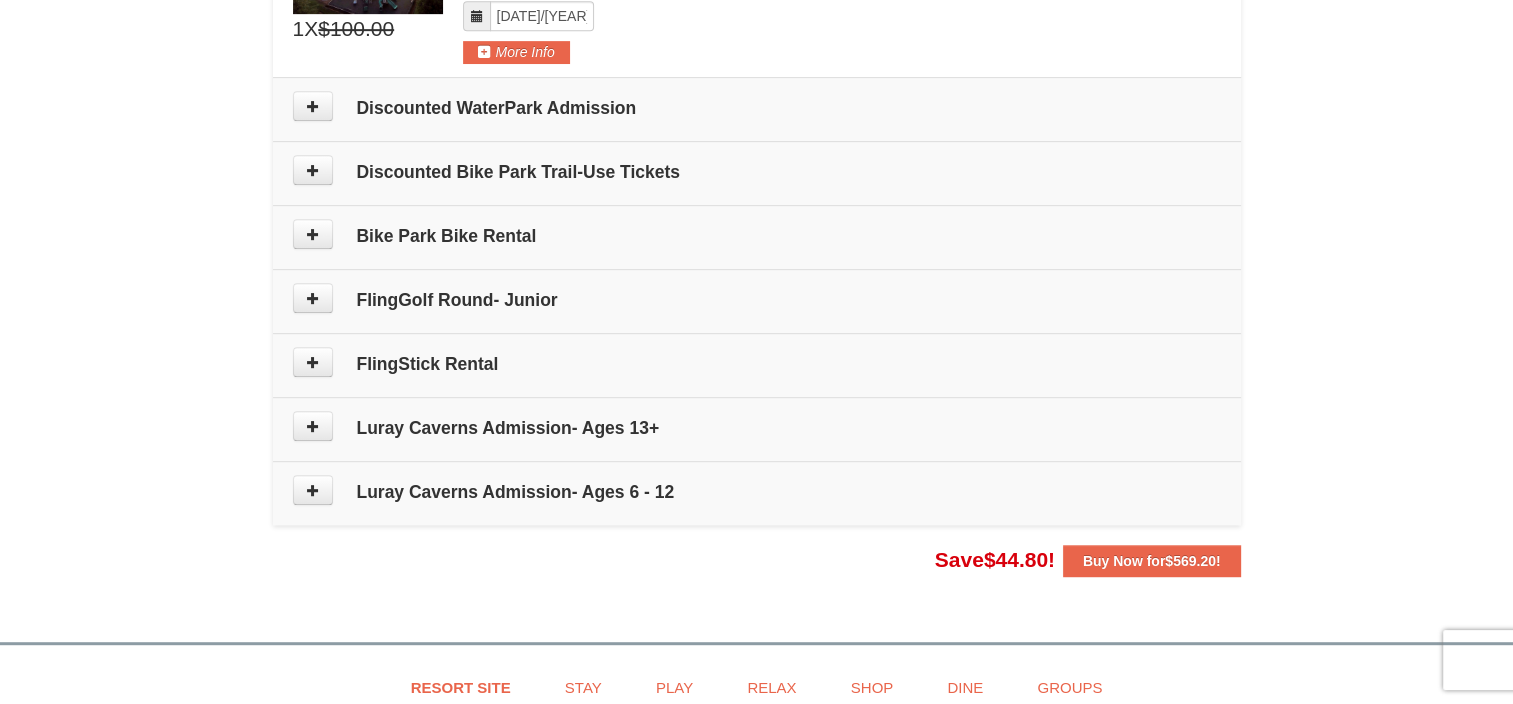 scroll, scrollTop: 965, scrollLeft: 0, axis: vertical 